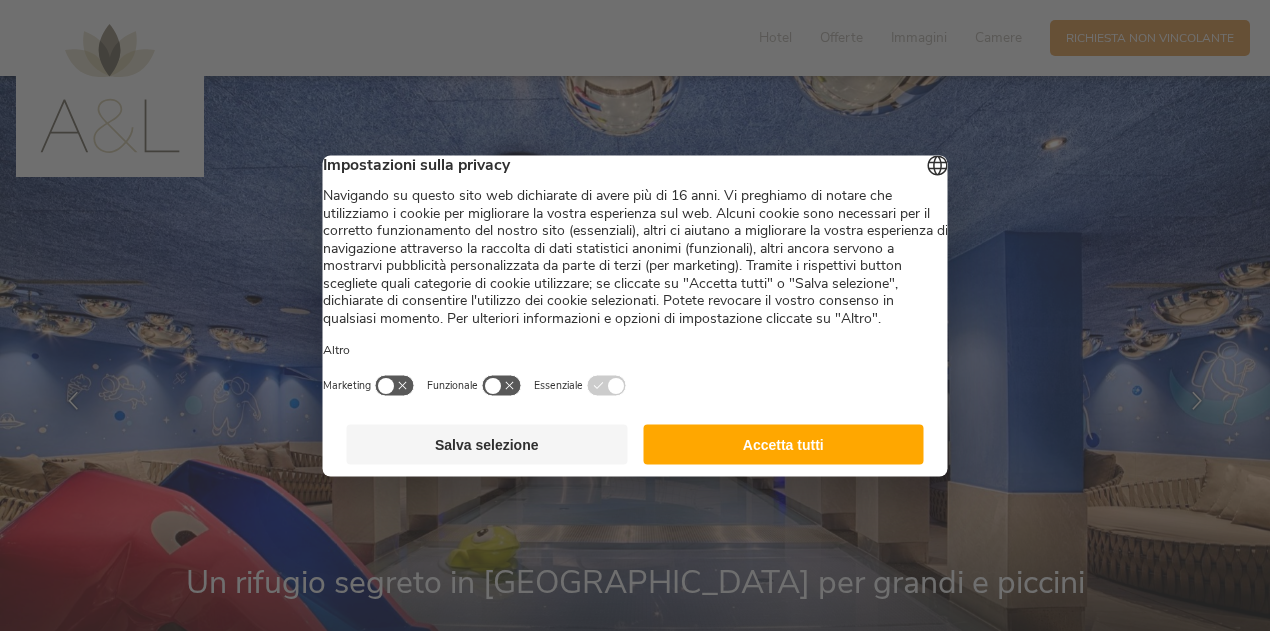 scroll, scrollTop: 0, scrollLeft: 0, axis: both 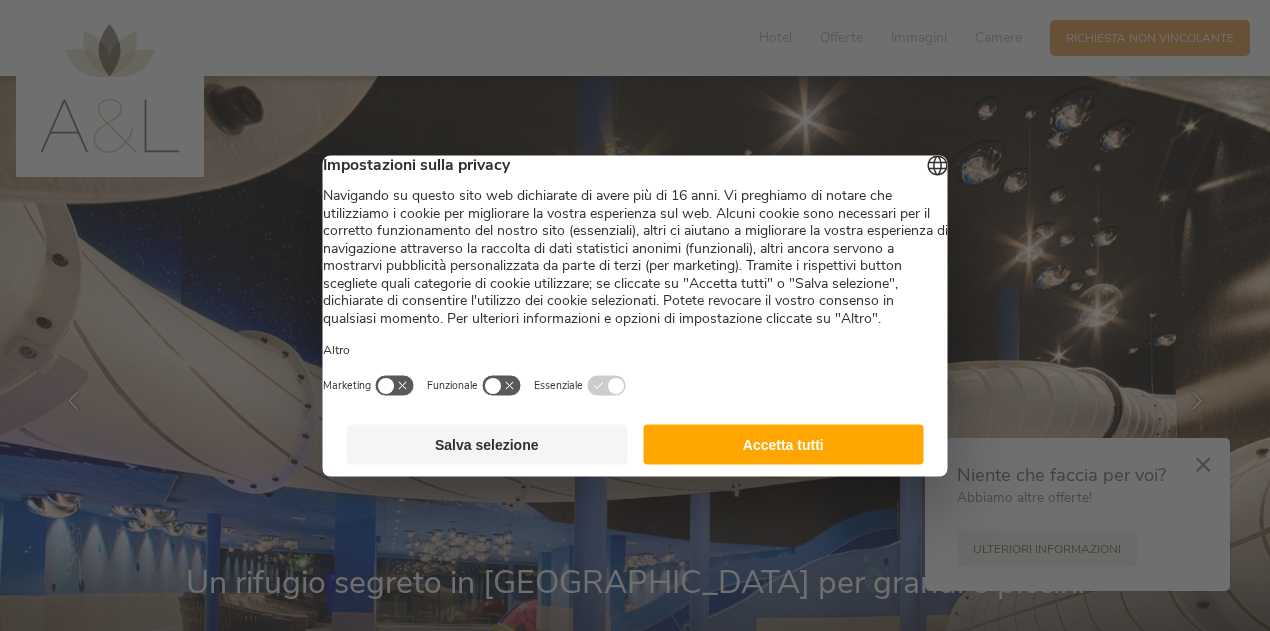 click on "Italiano
Deutsch
English
Impostazioni sulla privacy
Altro
Marketing
Funzionale" at bounding box center (635, 275) 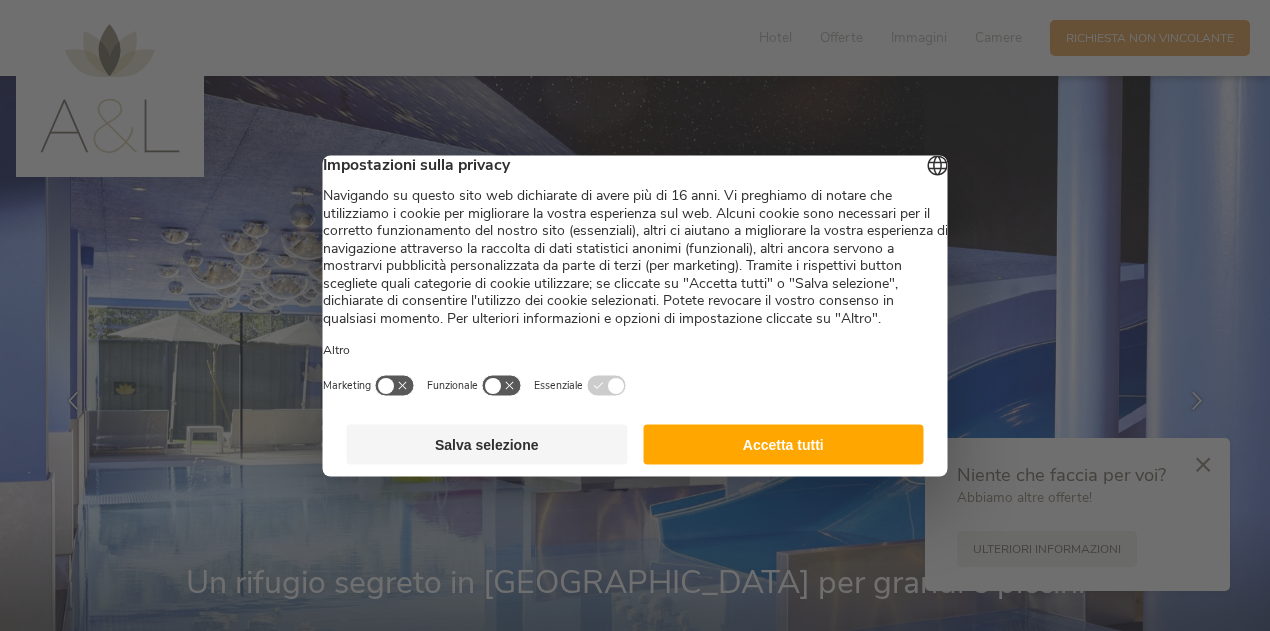 click on "Accetta tutti" at bounding box center [783, 444] 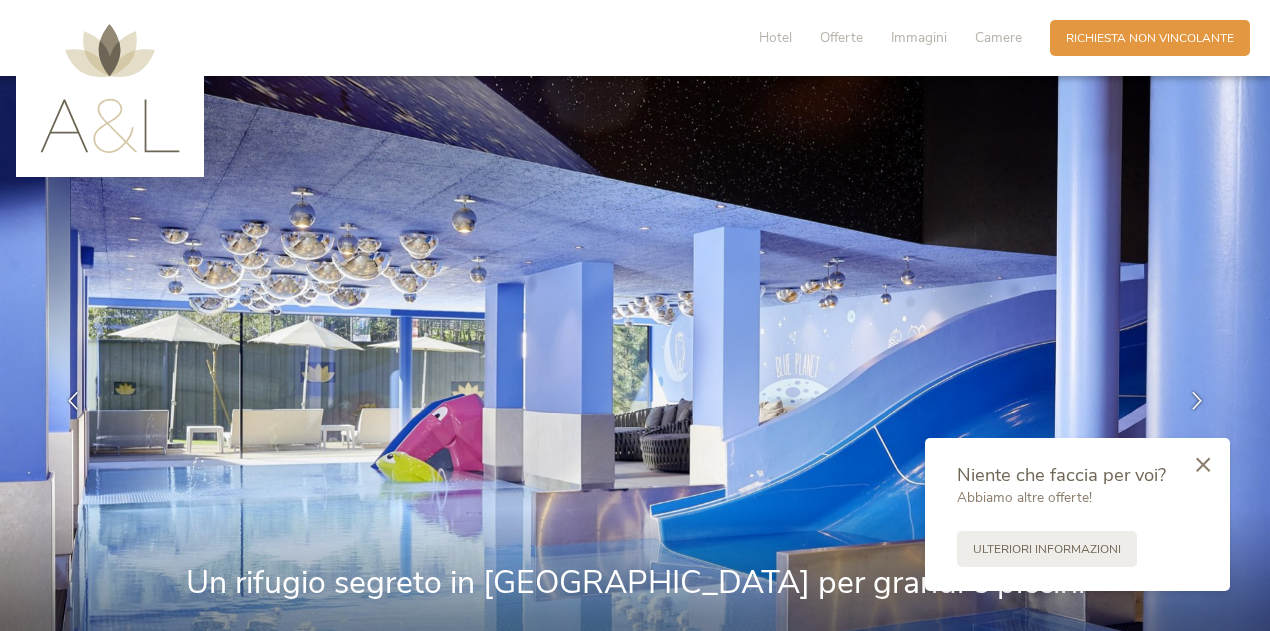 scroll, scrollTop: 0, scrollLeft: 0, axis: both 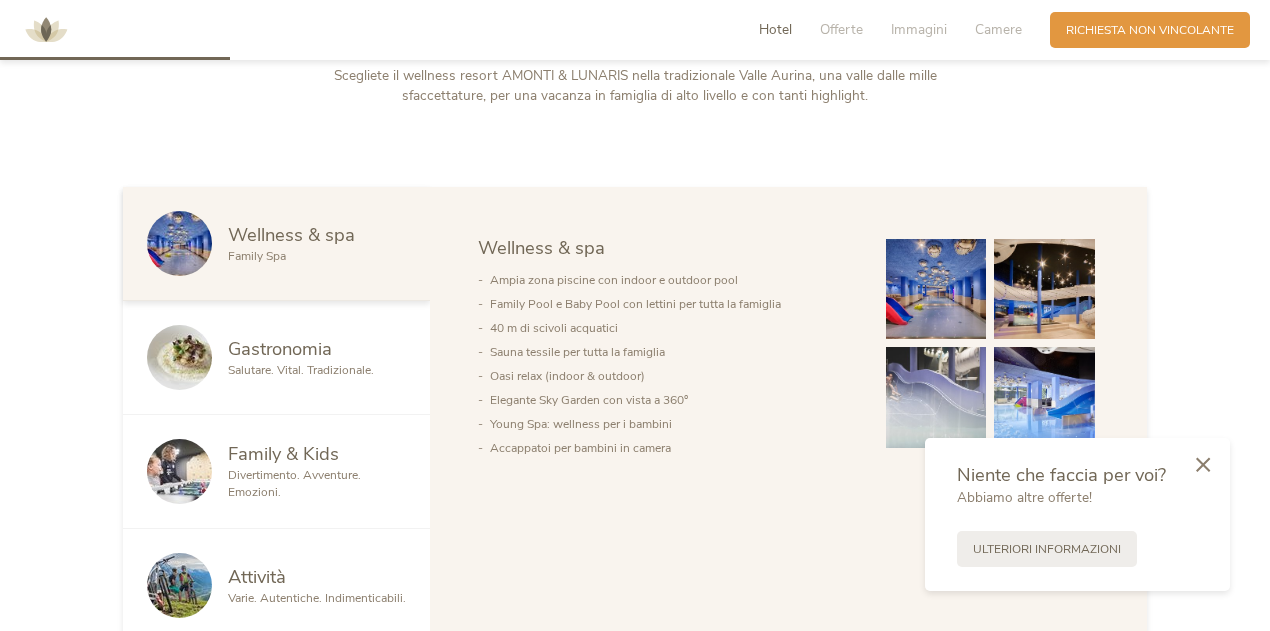 click at bounding box center [936, 289] 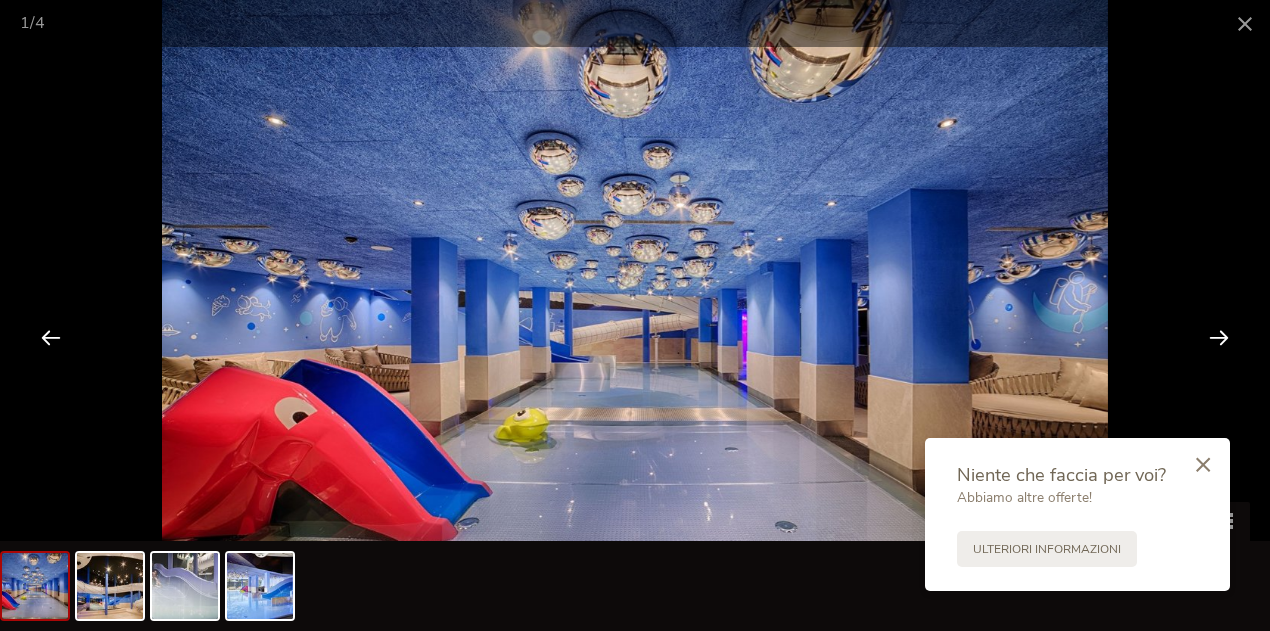 click at bounding box center (1219, 337) 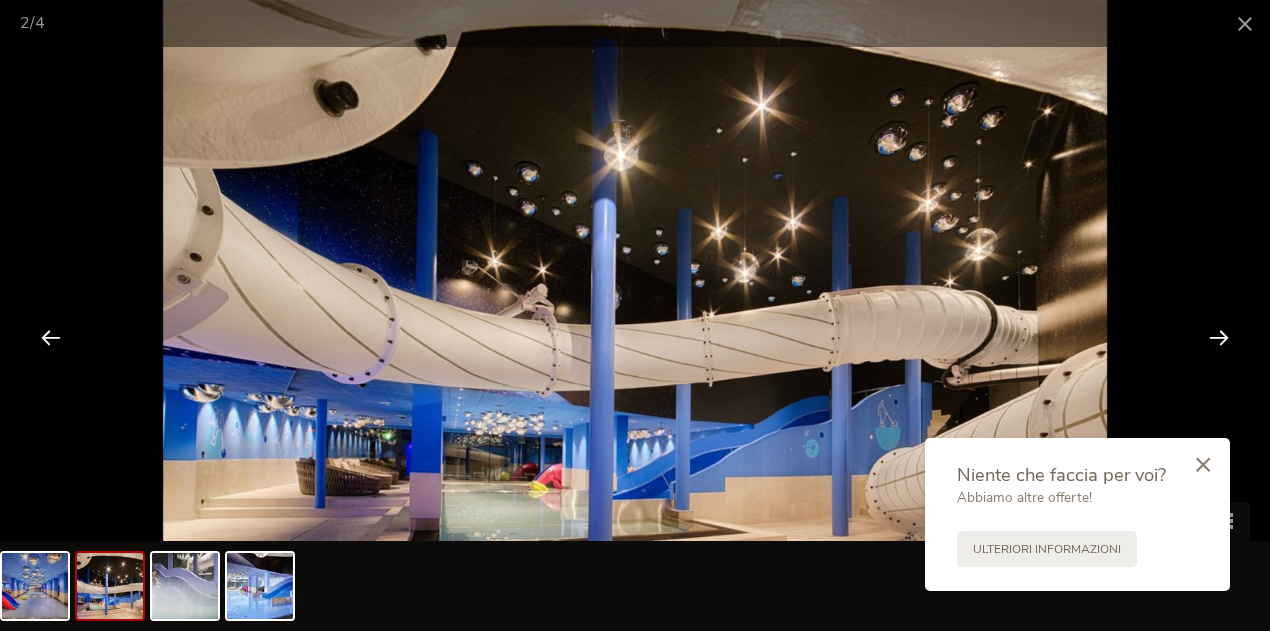 scroll, scrollTop: 1000, scrollLeft: 0, axis: vertical 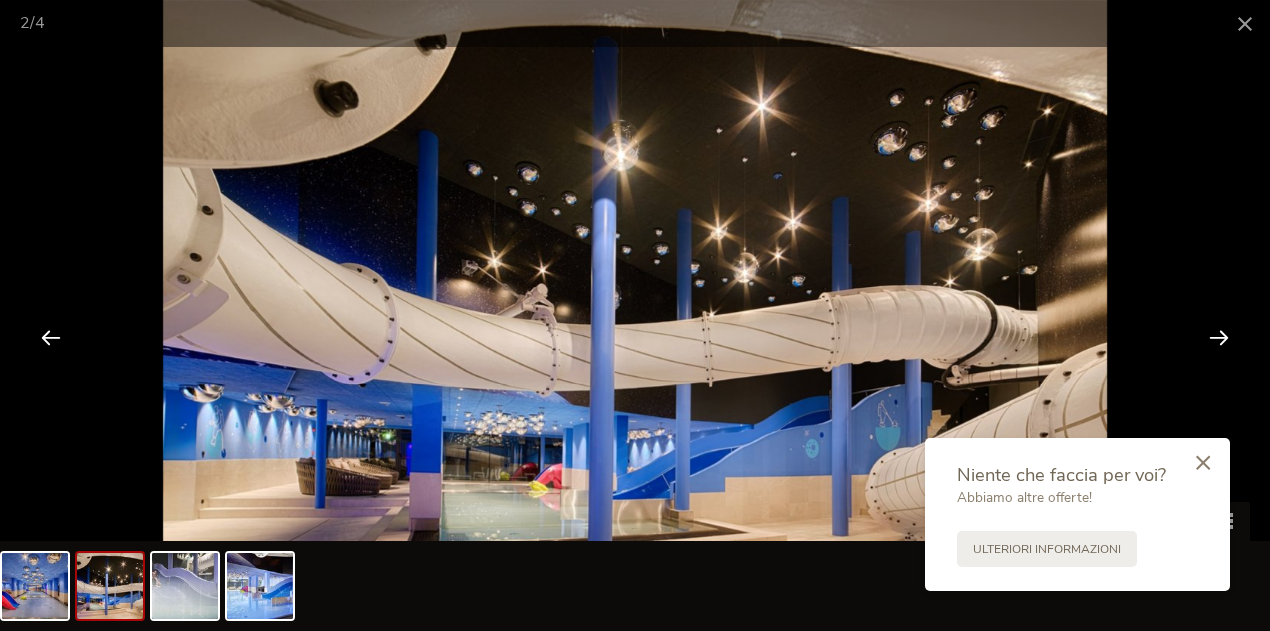 click at bounding box center [1203, 462] 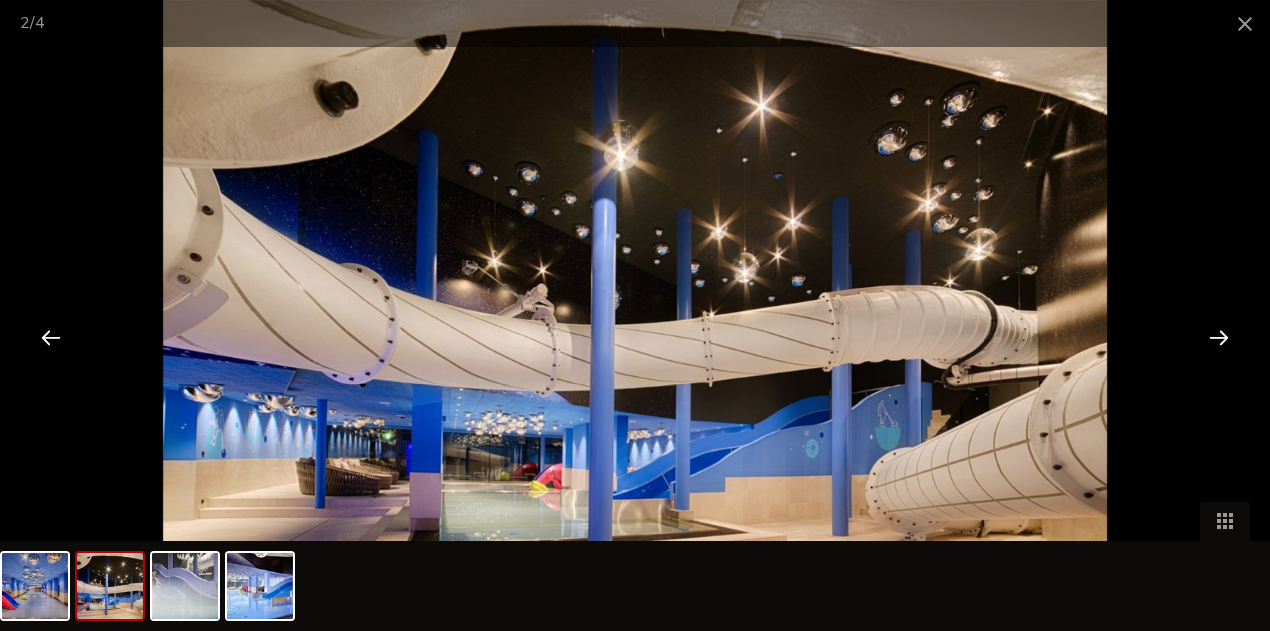 click at bounding box center (1219, 337) 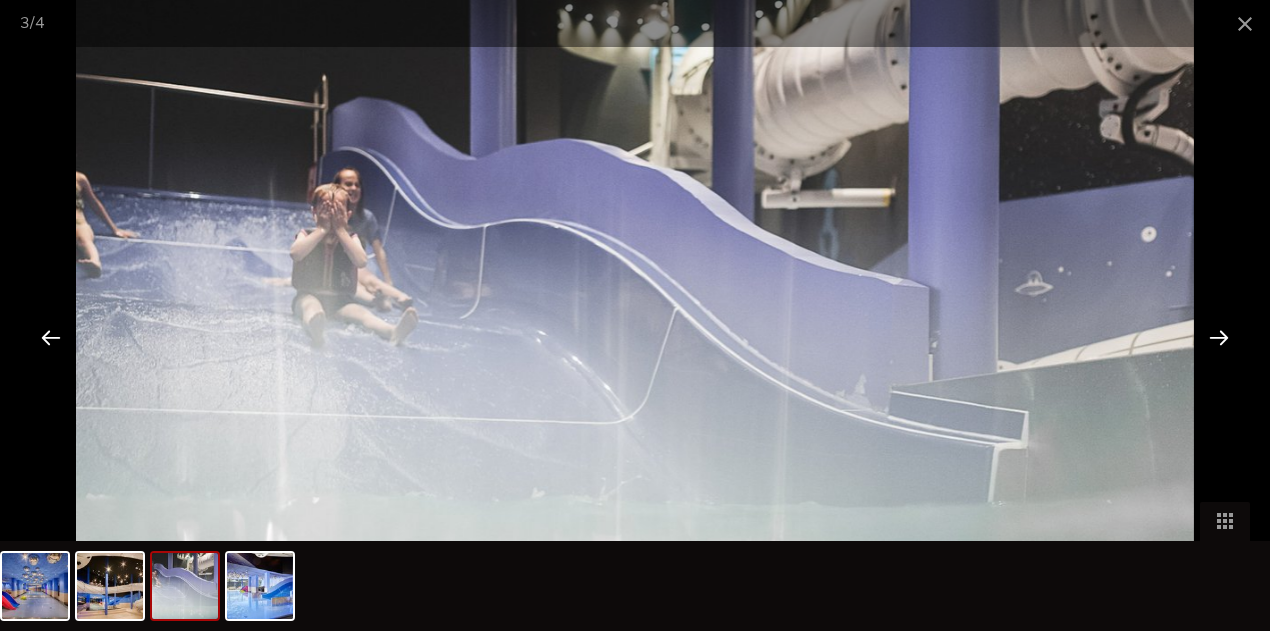 click at bounding box center [1219, 337] 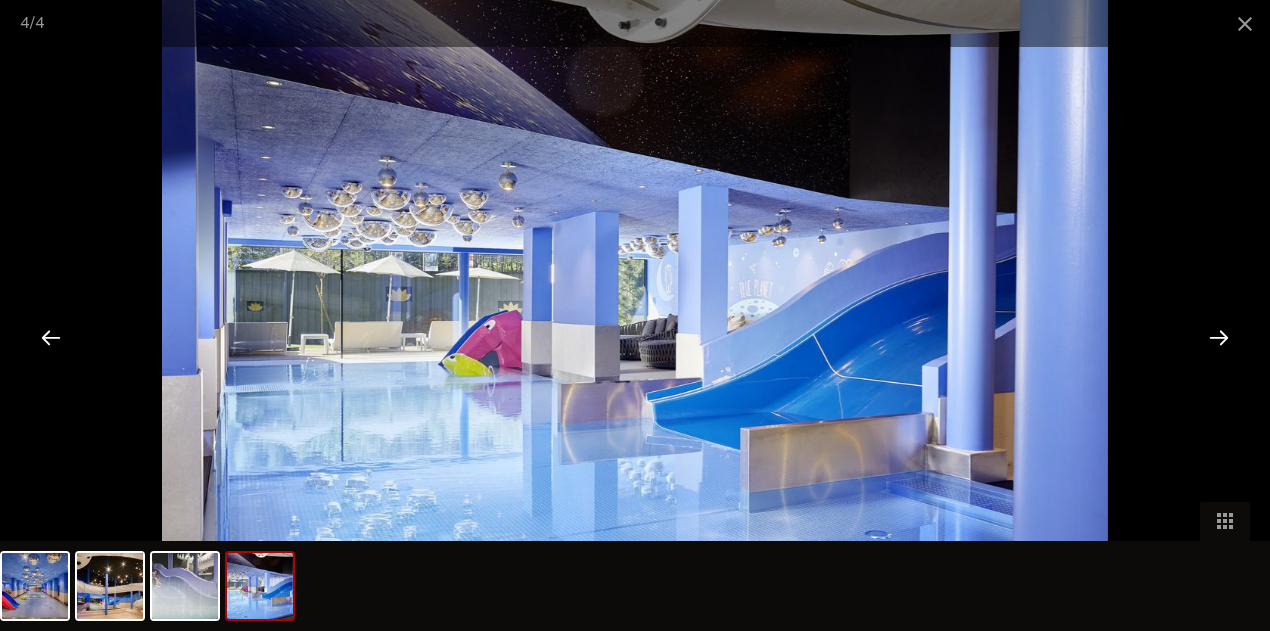 click at bounding box center [1219, 337] 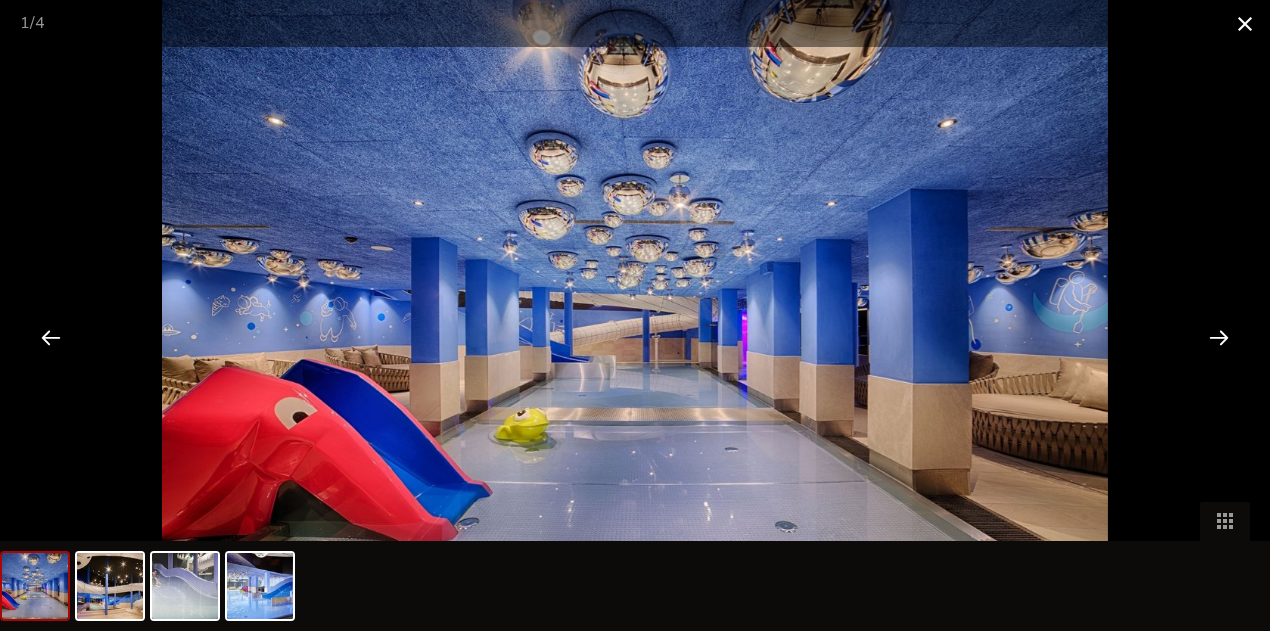 click at bounding box center (1245, 23) 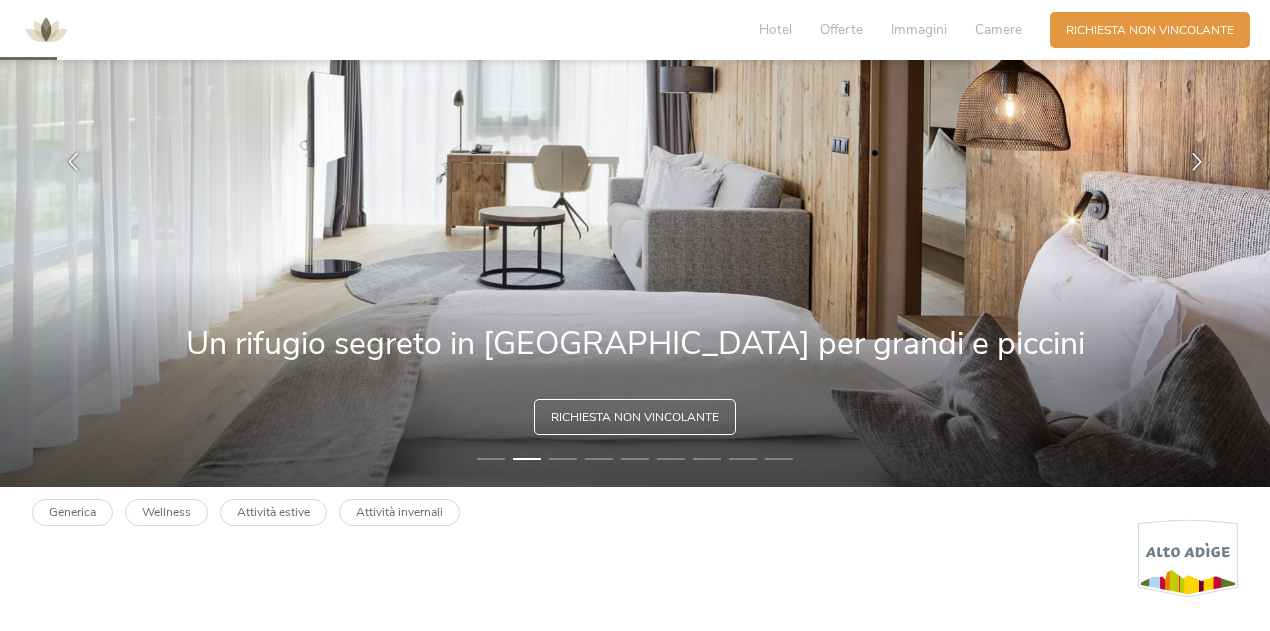 scroll, scrollTop: 300, scrollLeft: 0, axis: vertical 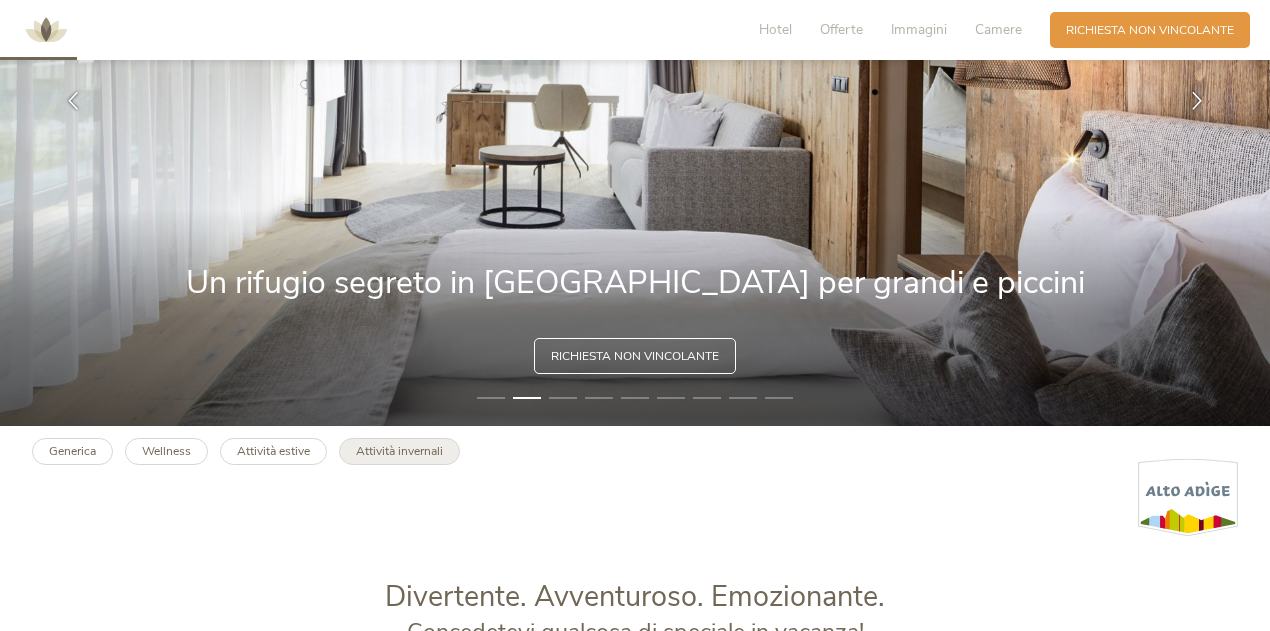 click on "Attività invernali" at bounding box center [399, 451] 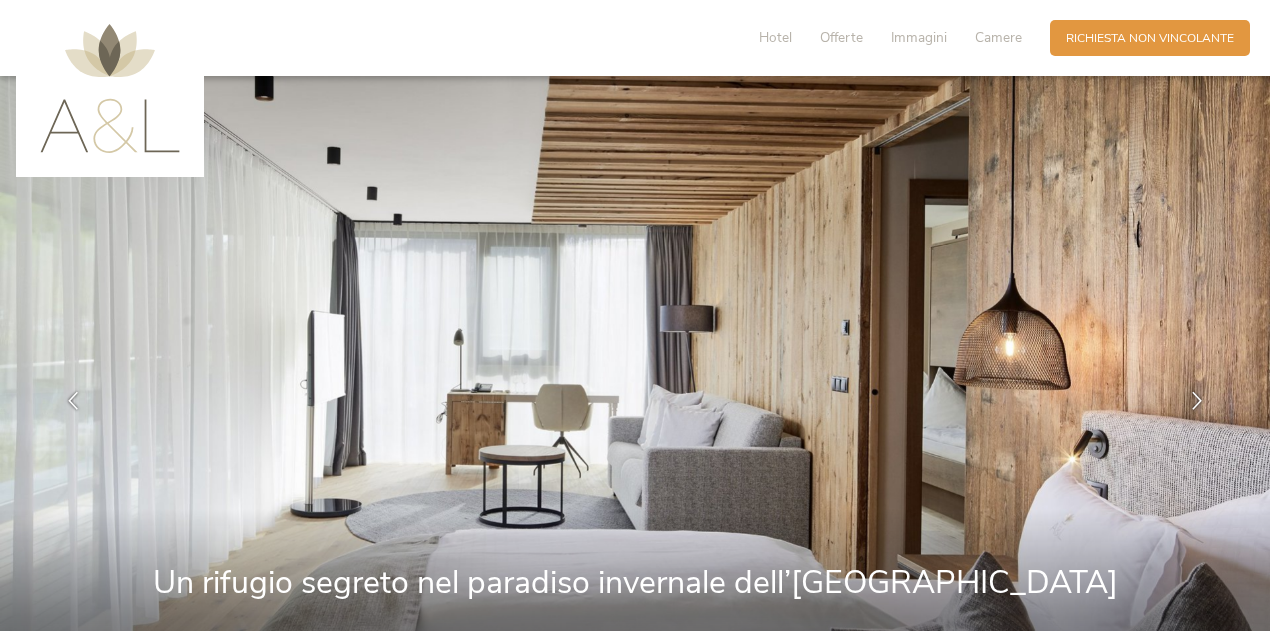 scroll, scrollTop: 123, scrollLeft: 0, axis: vertical 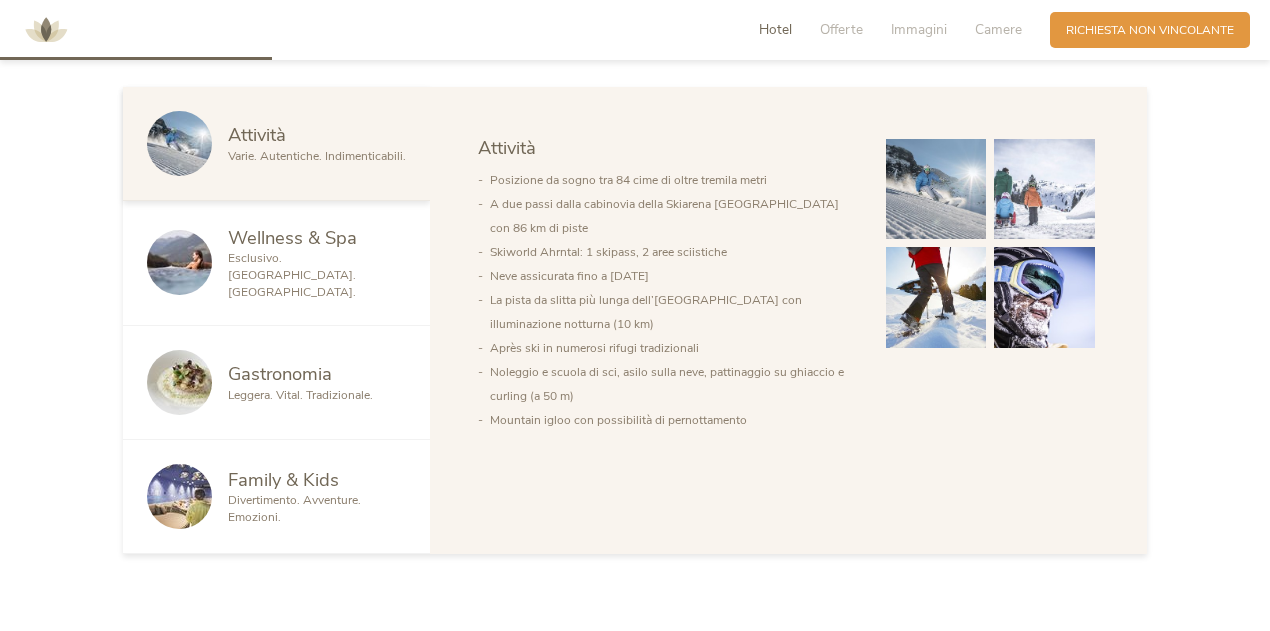 click on "Wellness & Spa" at bounding box center (292, 237) 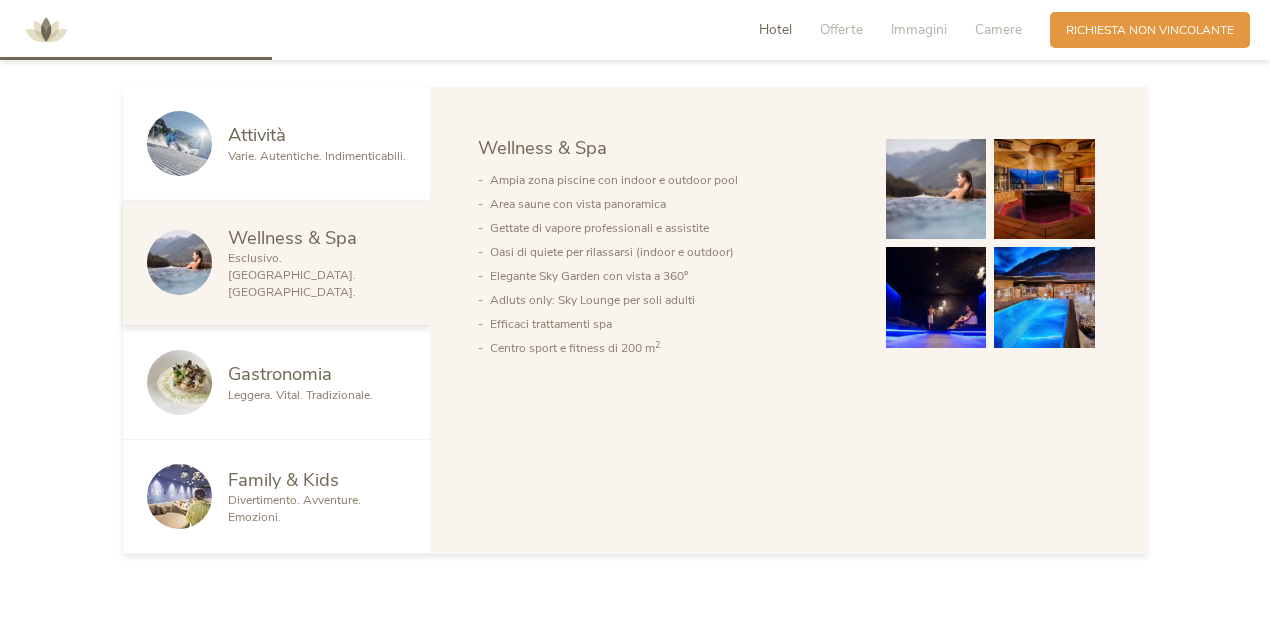 click on "Gastronomia" at bounding box center [280, 373] 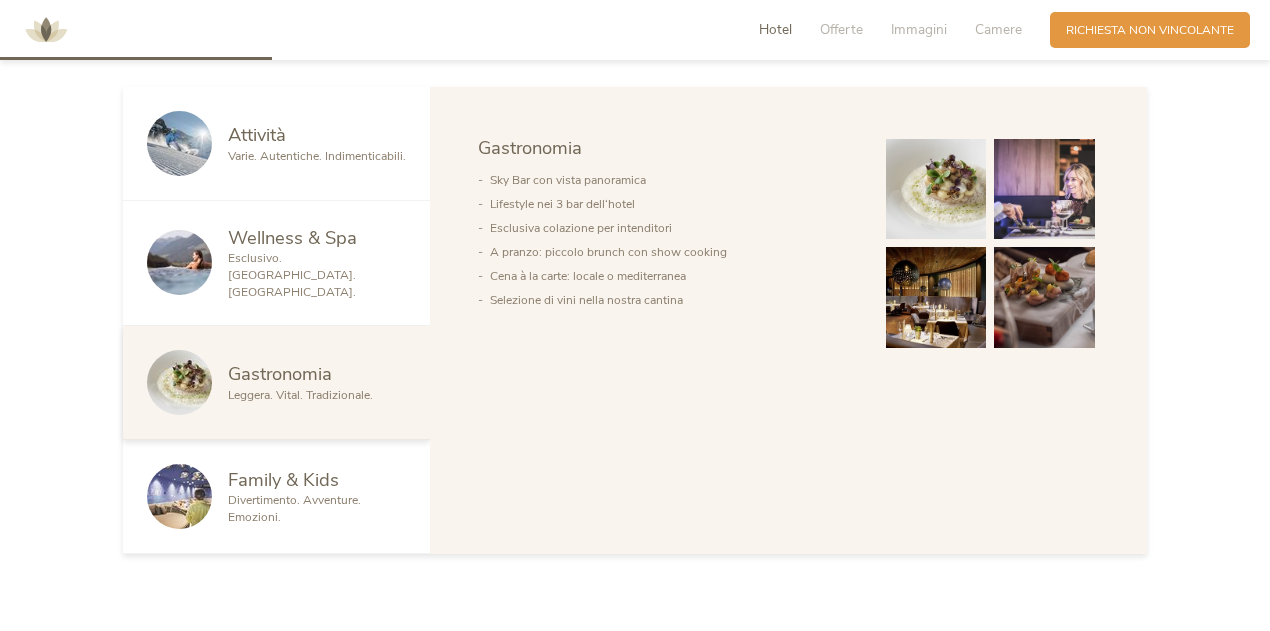 click on "Family & Kids" at bounding box center (283, 479) 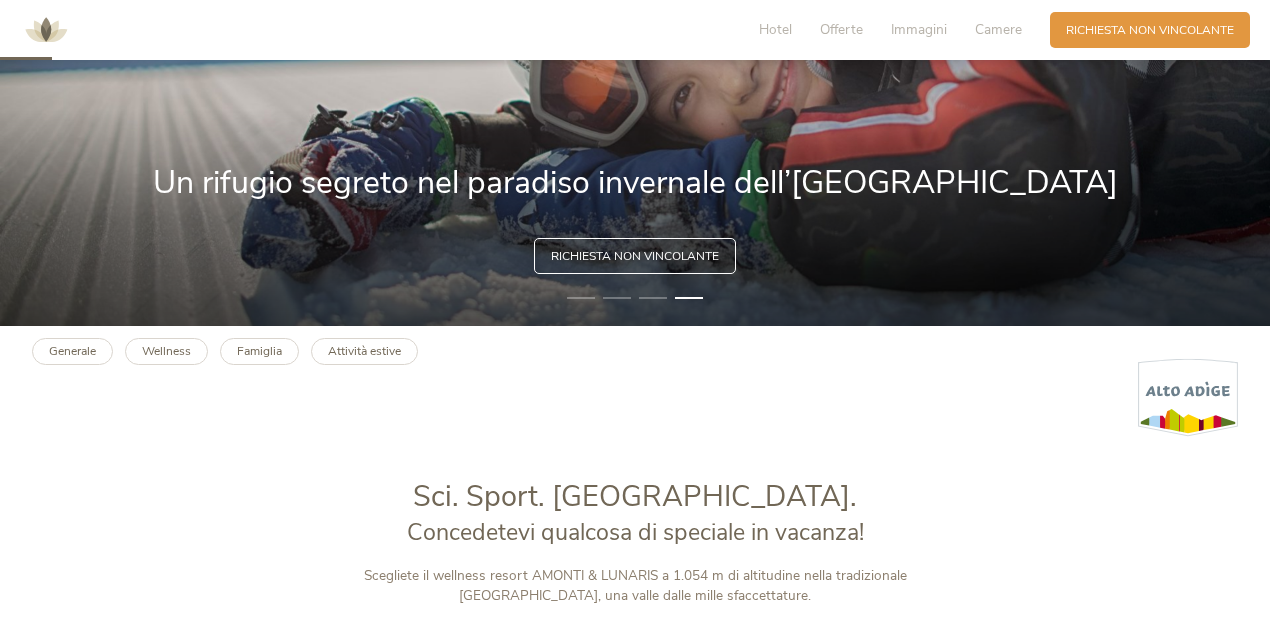 scroll, scrollTop: 0, scrollLeft: 0, axis: both 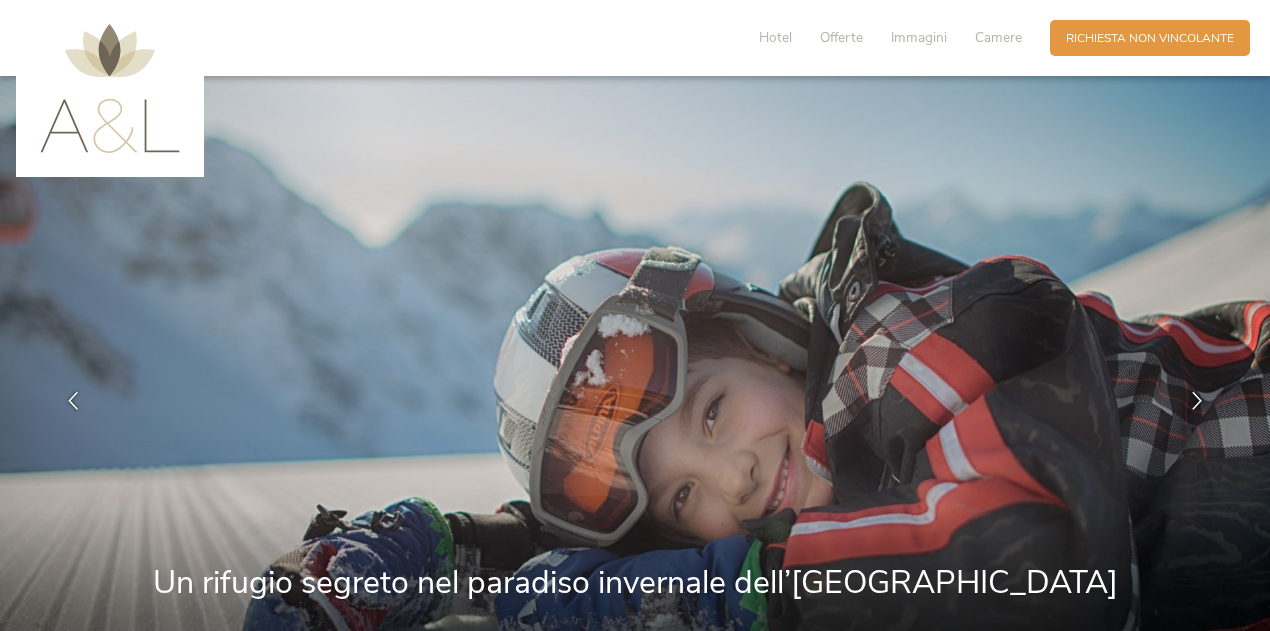 click on "Hotel Offerte Immagini Camere" at bounding box center [894, 38] 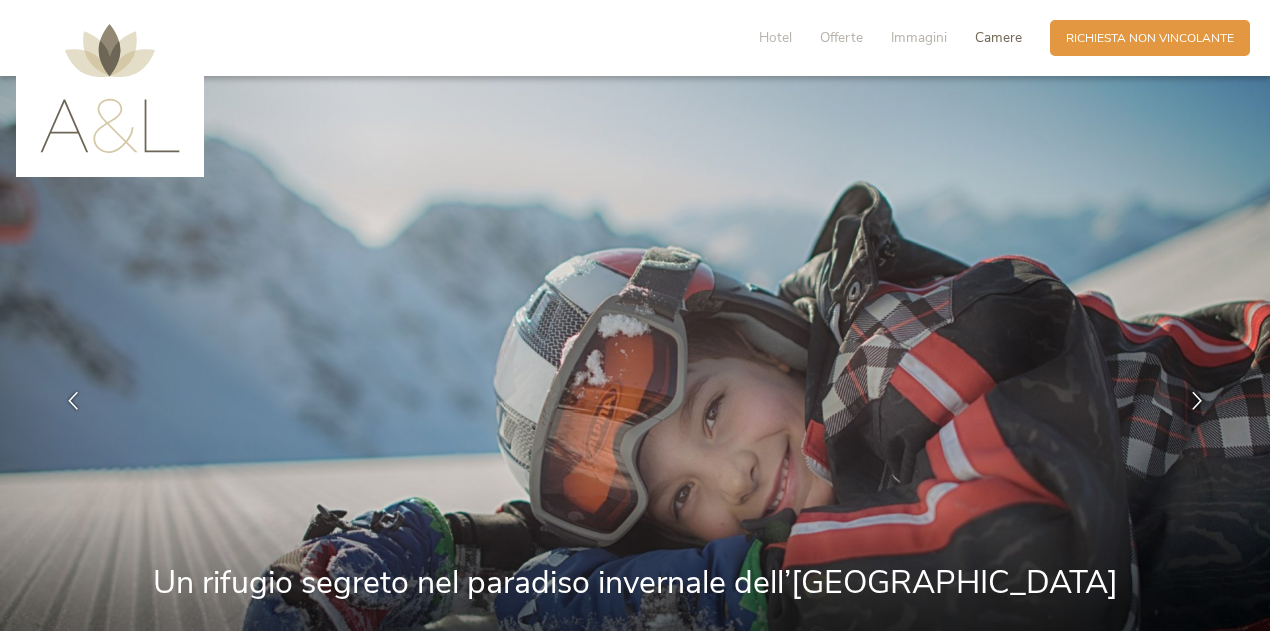 click on "Camere" at bounding box center [998, 37] 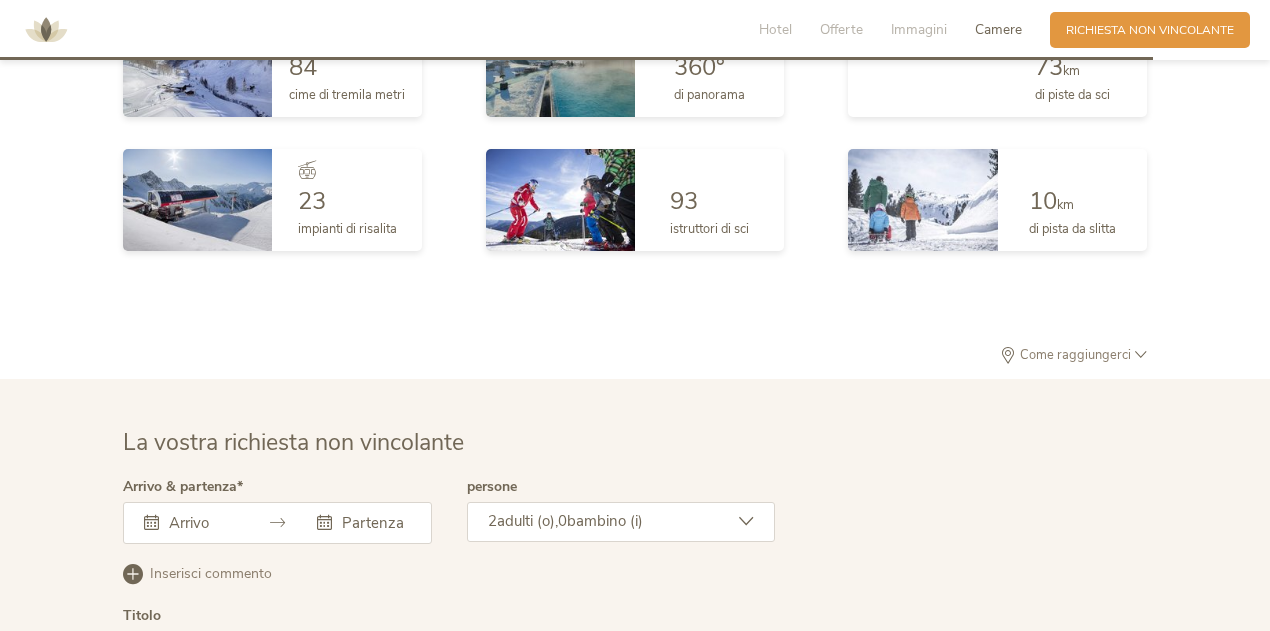 scroll, scrollTop: 4250, scrollLeft: 0, axis: vertical 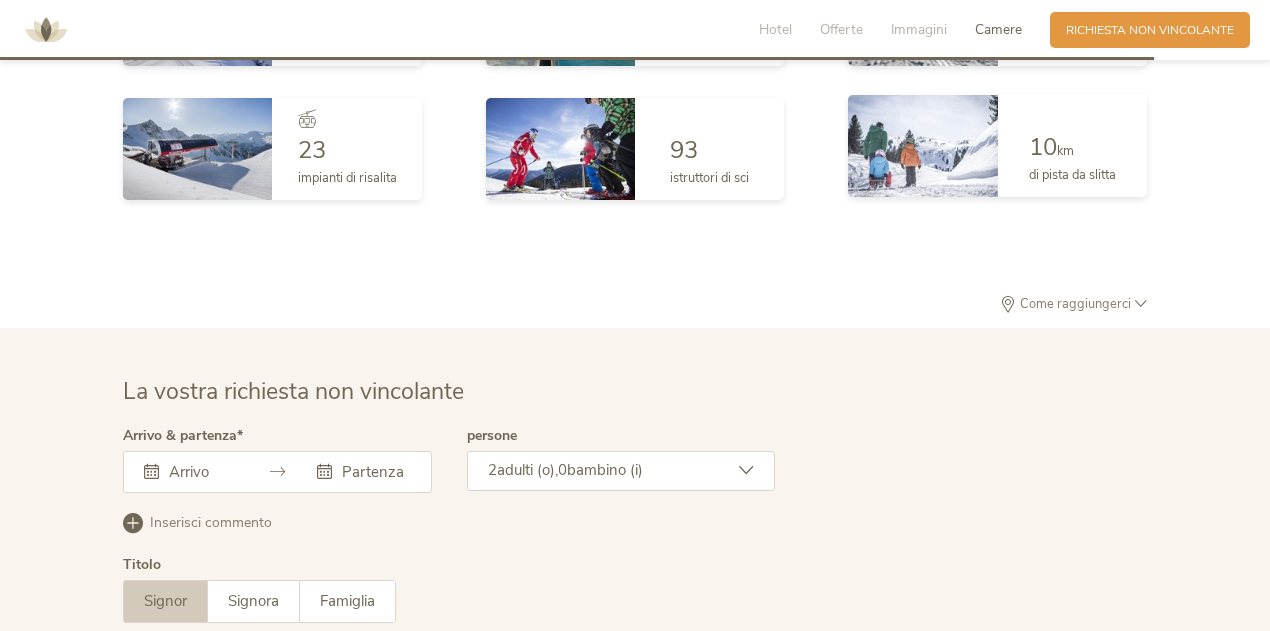 click at bounding box center (922, 146) 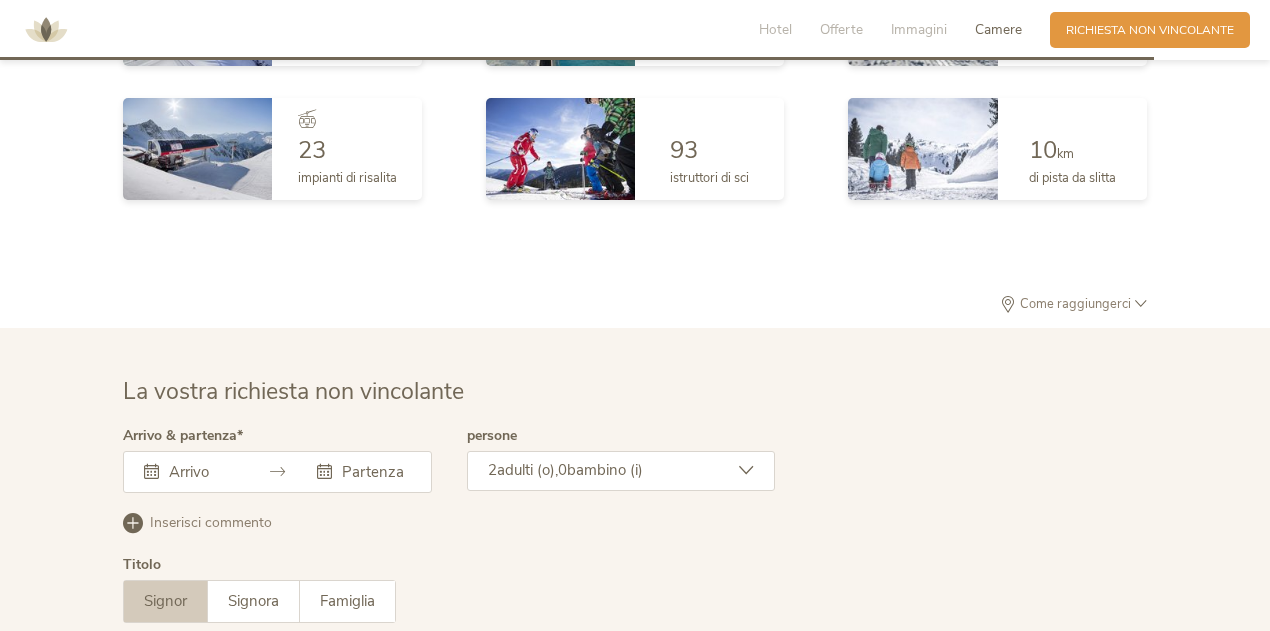 click on "Come raggiungerci" at bounding box center (1075, 304) 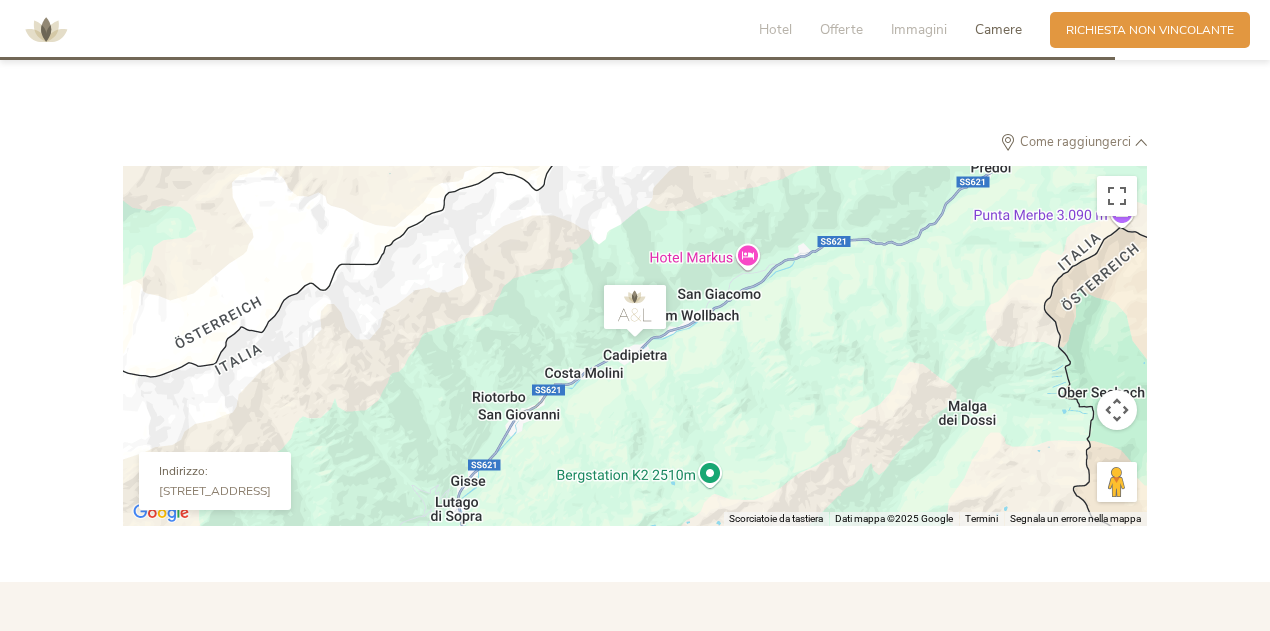 scroll, scrollTop: 4474, scrollLeft: 0, axis: vertical 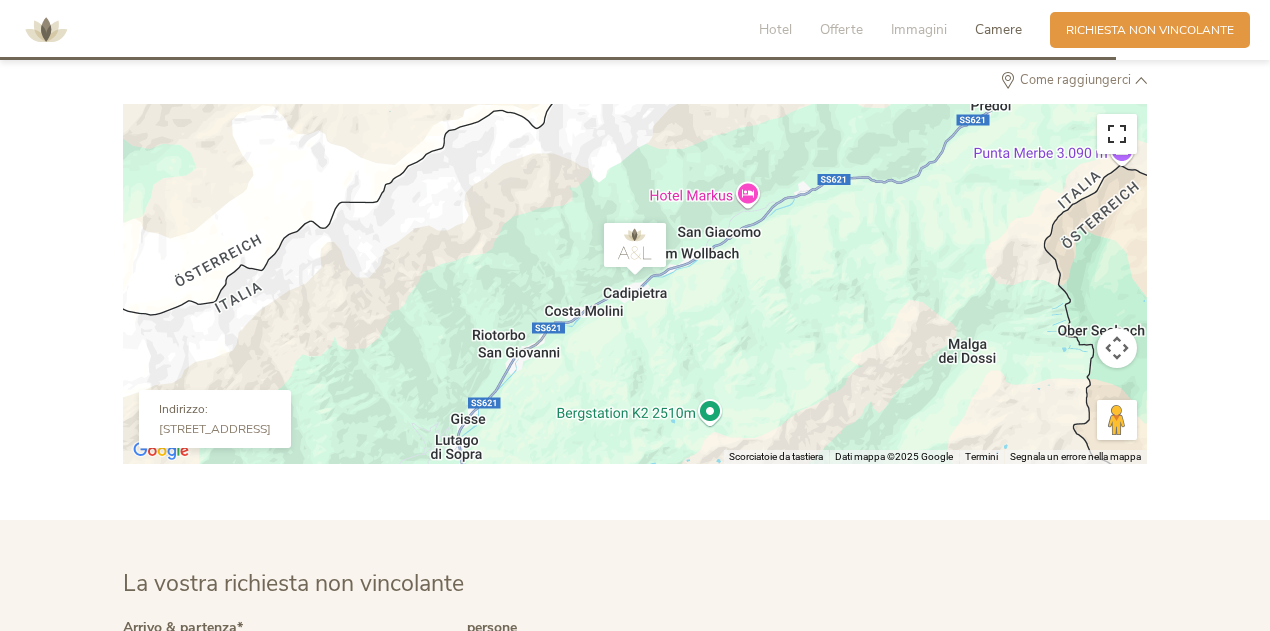 click at bounding box center [1117, 134] 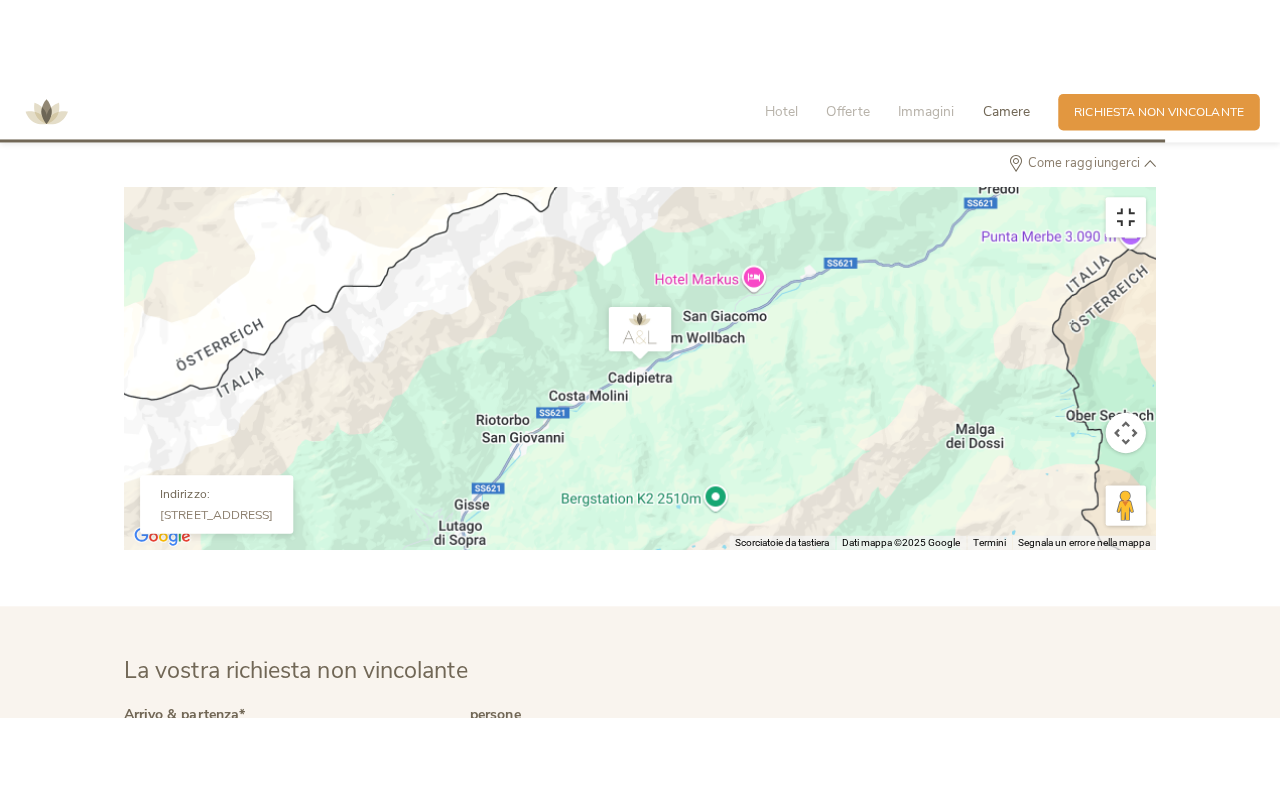 scroll, scrollTop: 4548, scrollLeft: 0, axis: vertical 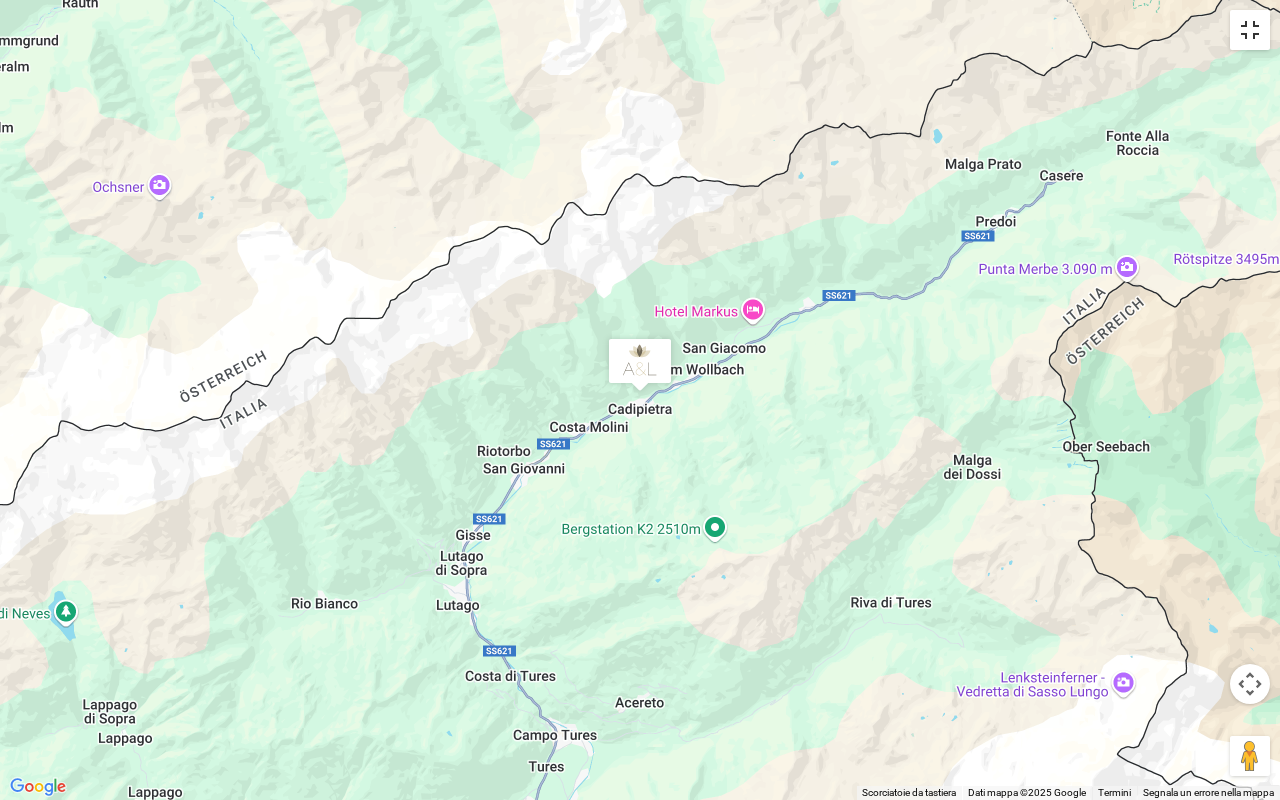 type 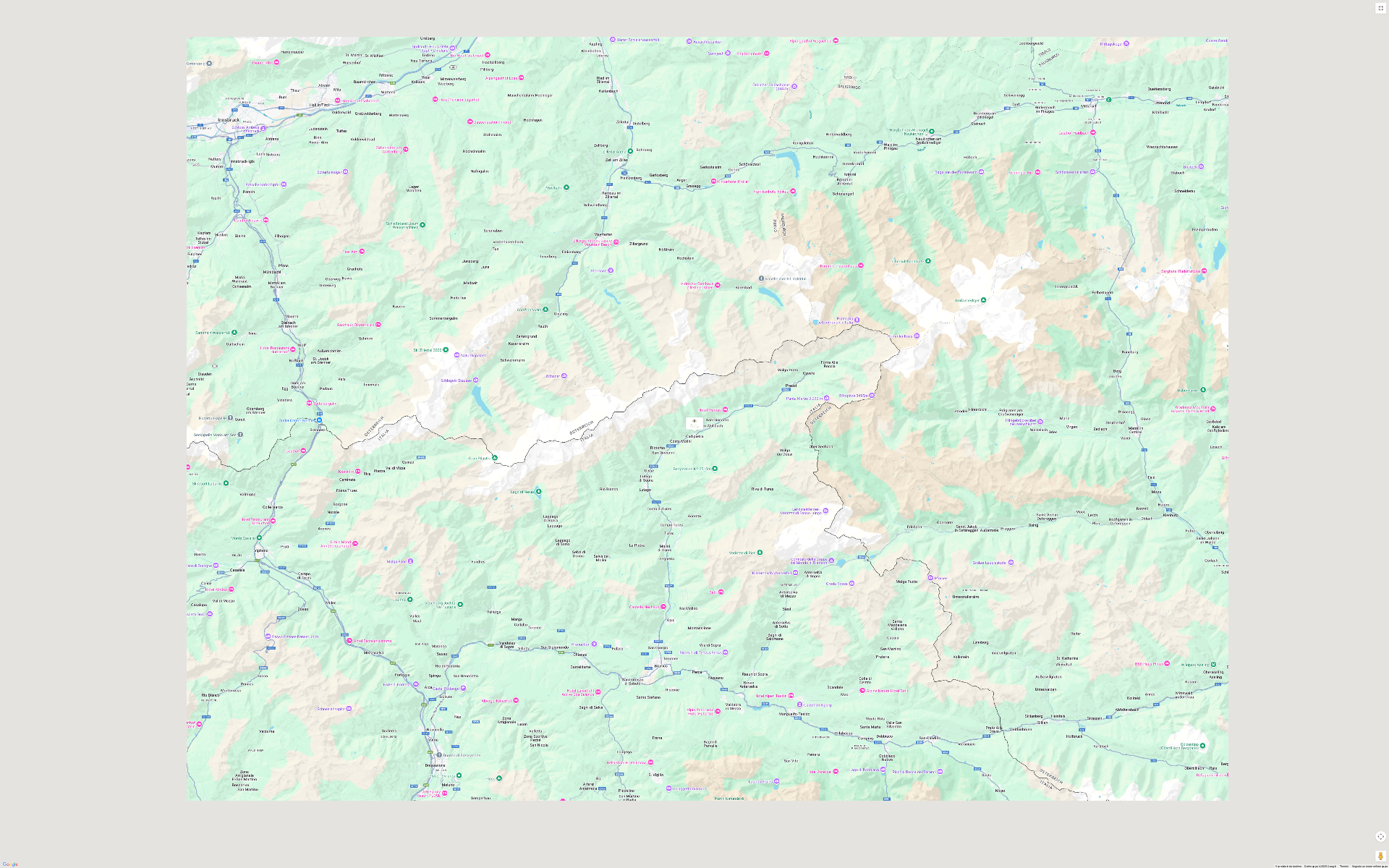 scroll, scrollTop: 4351, scrollLeft: 0, axis: vertical 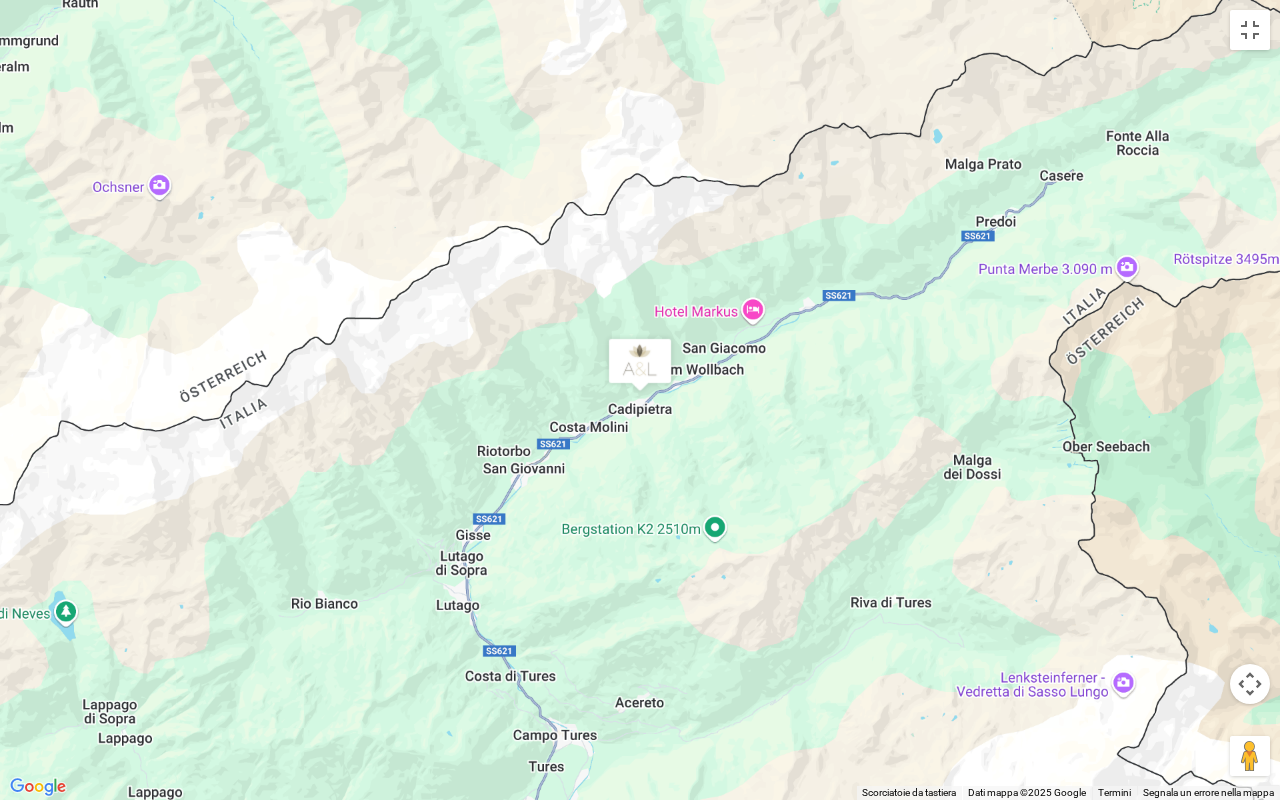 click at bounding box center (1250, 684) 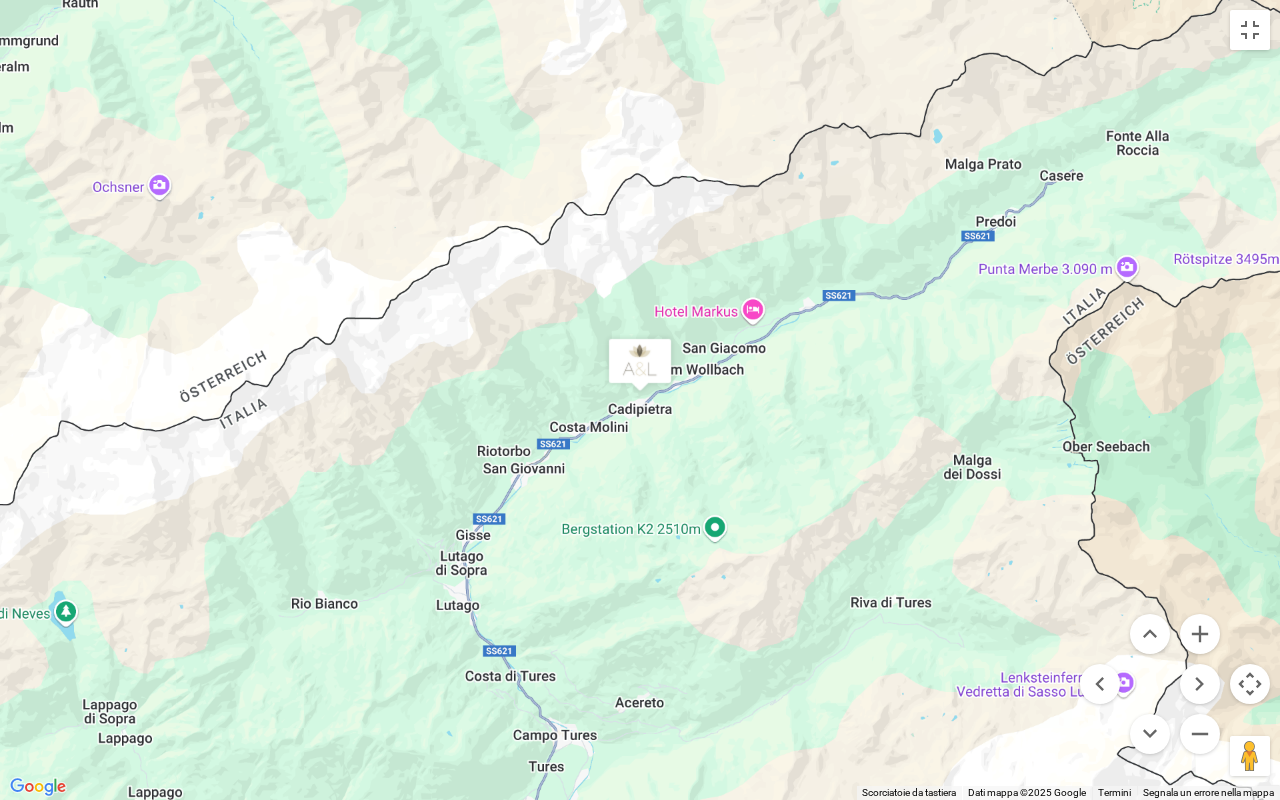click at bounding box center [1250, 684] 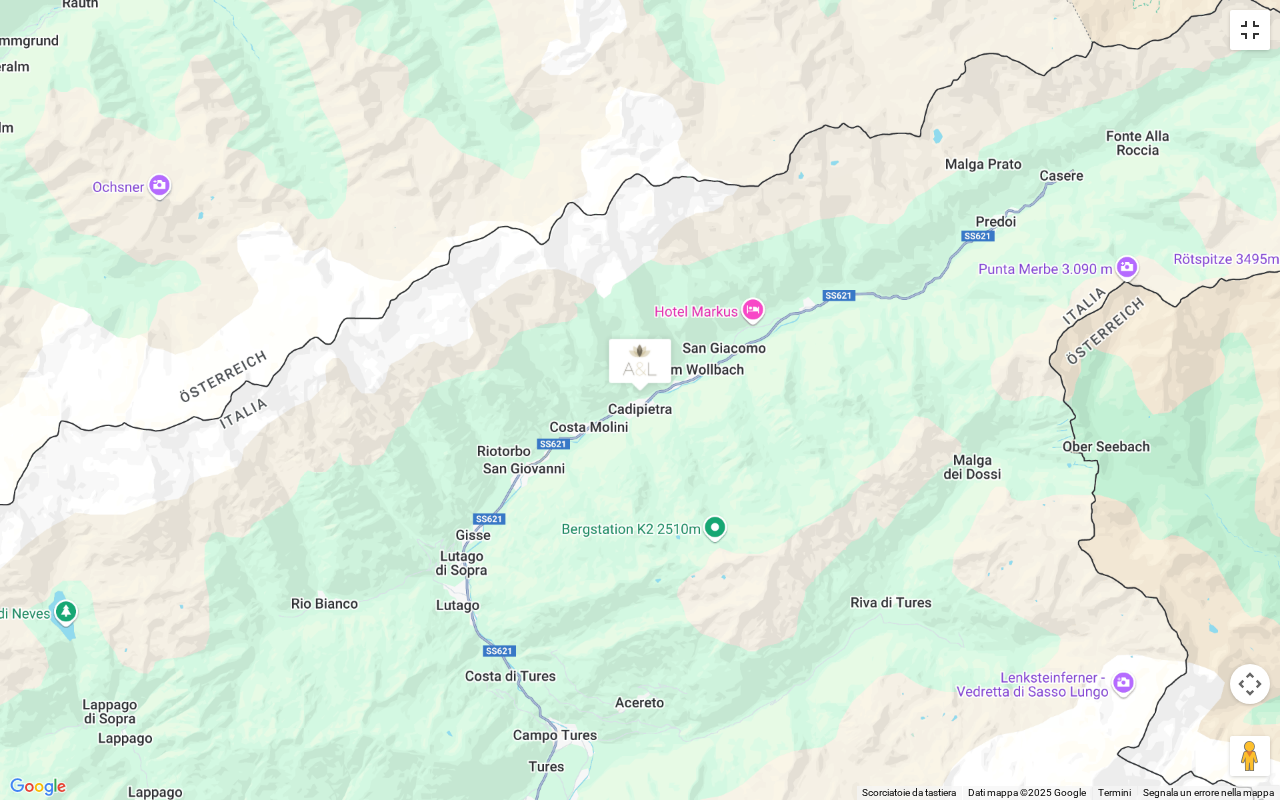 click at bounding box center [1250, 30] 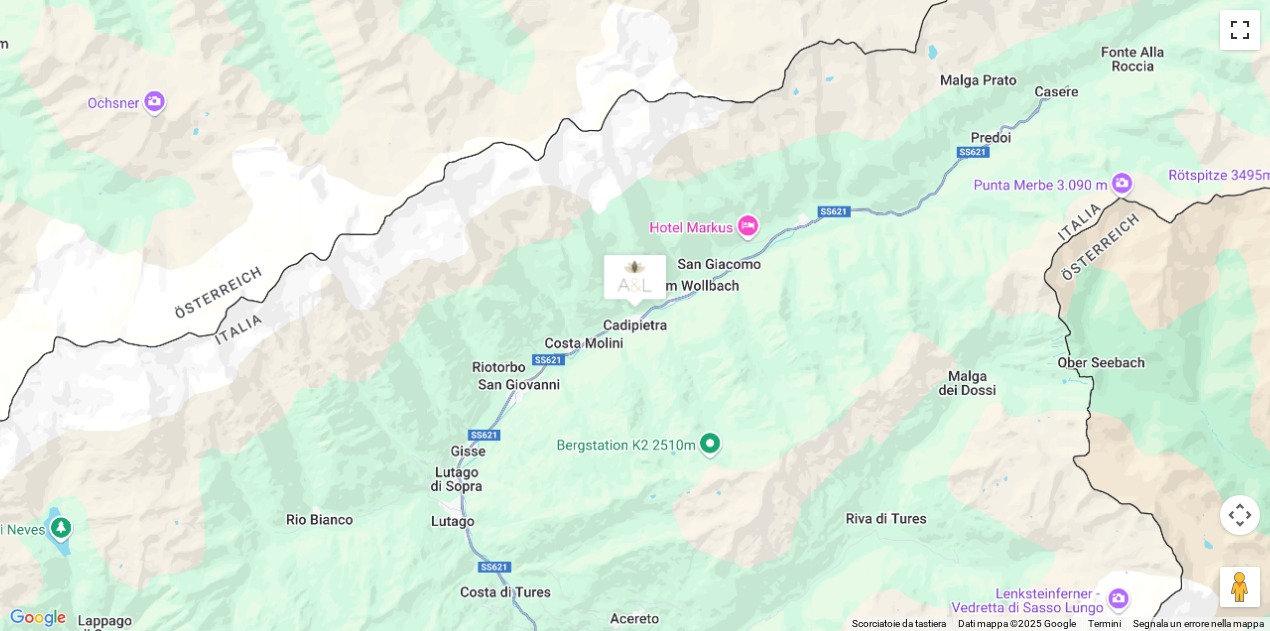 scroll, scrollTop: 4493, scrollLeft: 0, axis: vertical 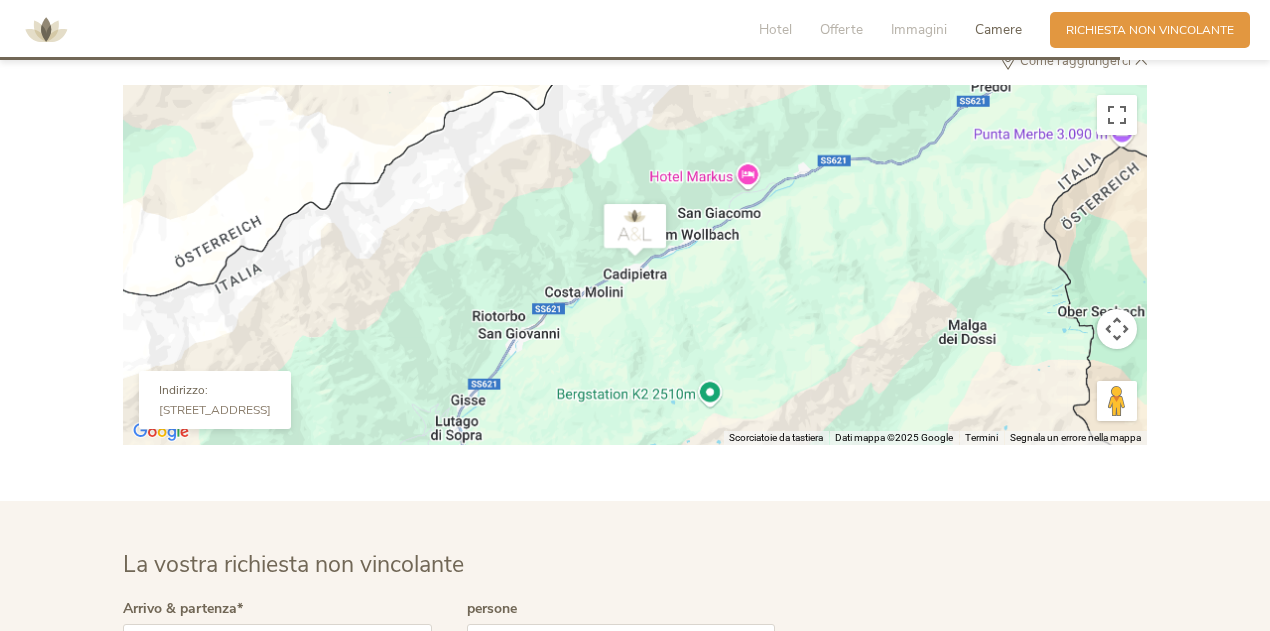 drag, startPoint x: 534, startPoint y: 307, endPoint x: 717, endPoint y: 202, distance: 210.98341 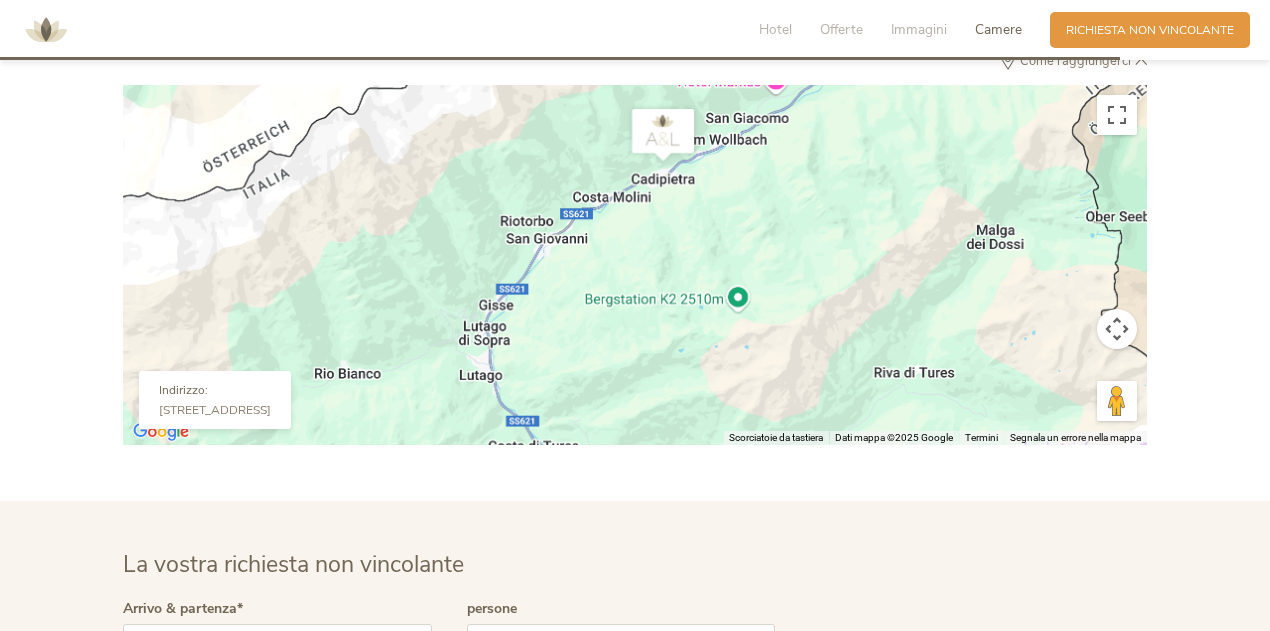 drag, startPoint x: 856, startPoint y: 319, endPoint x: 918, endPoint y: 194, distance: 139.53136 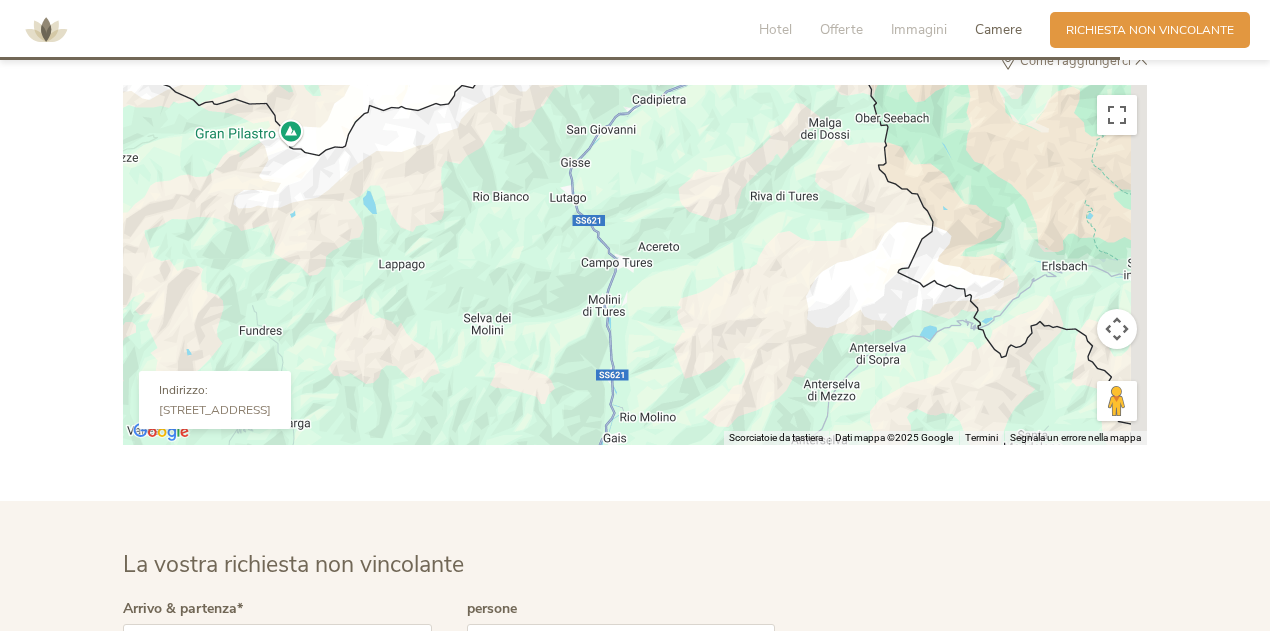 drag, startPoint x: 905, startPoint y: 351, endPoint x: 808, endPoint y: 185, distance: 192.26285 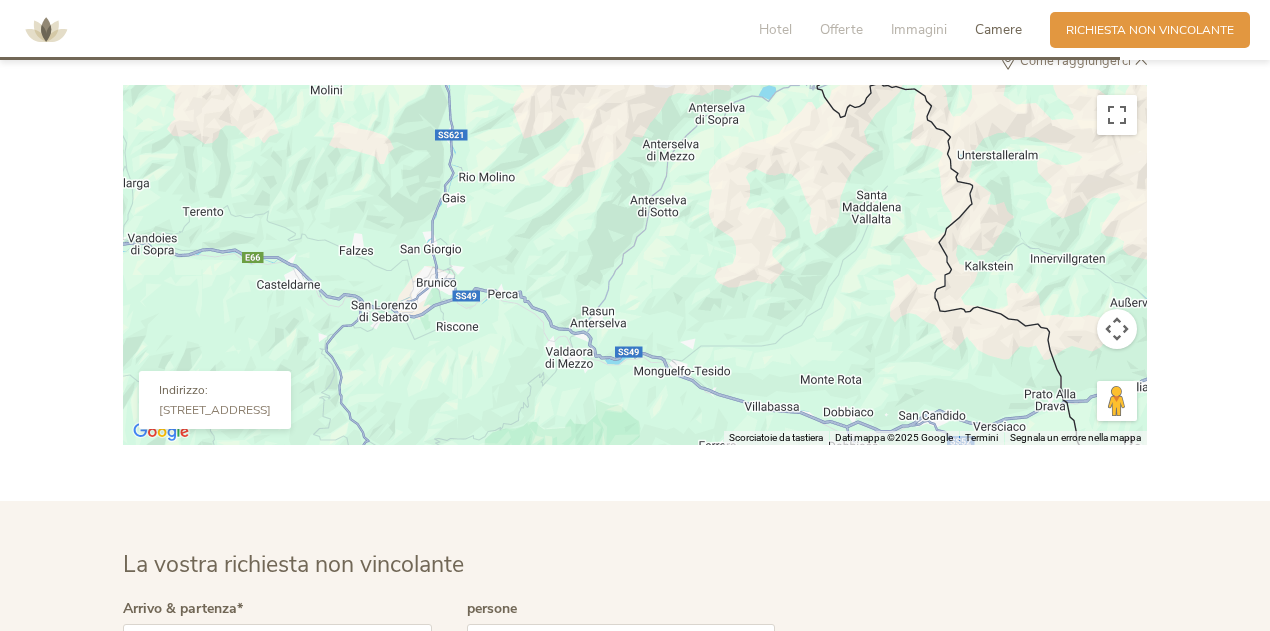 drag, startPoint x: 809, startPoint y: 276, endPoint x: 676, endPoint y: 119, distance: 205.762 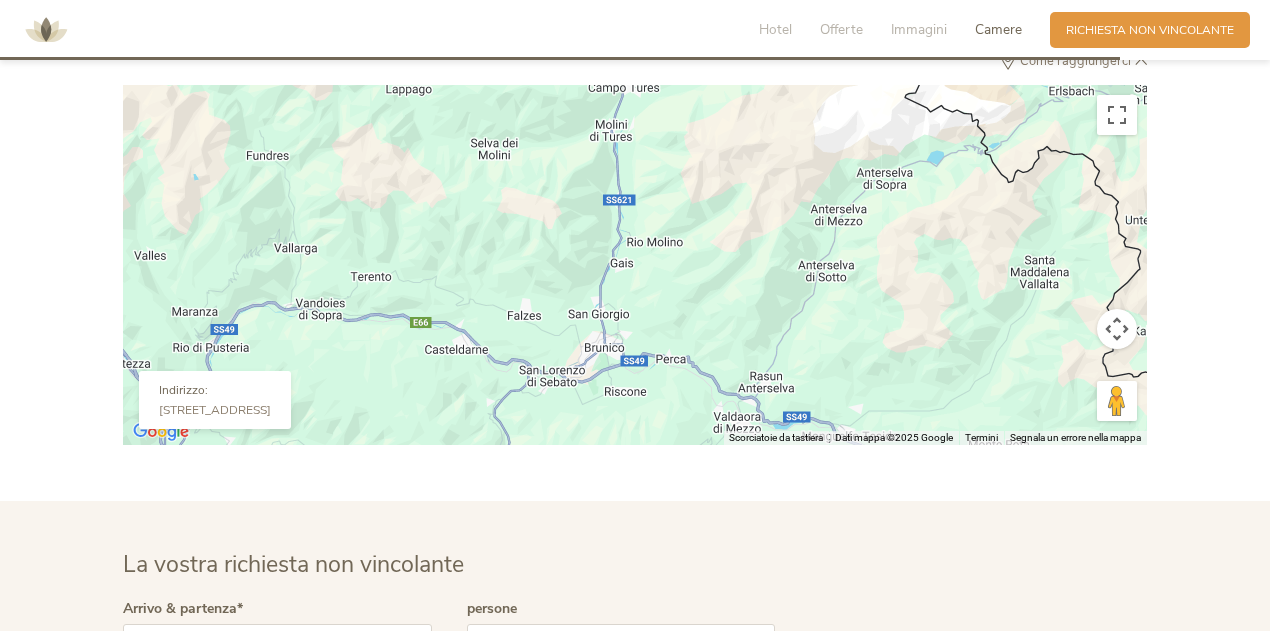 drag, startPoint x: 912, startPoint y: 280, endPoint x: 960, endPoint y: 294, distance: 50 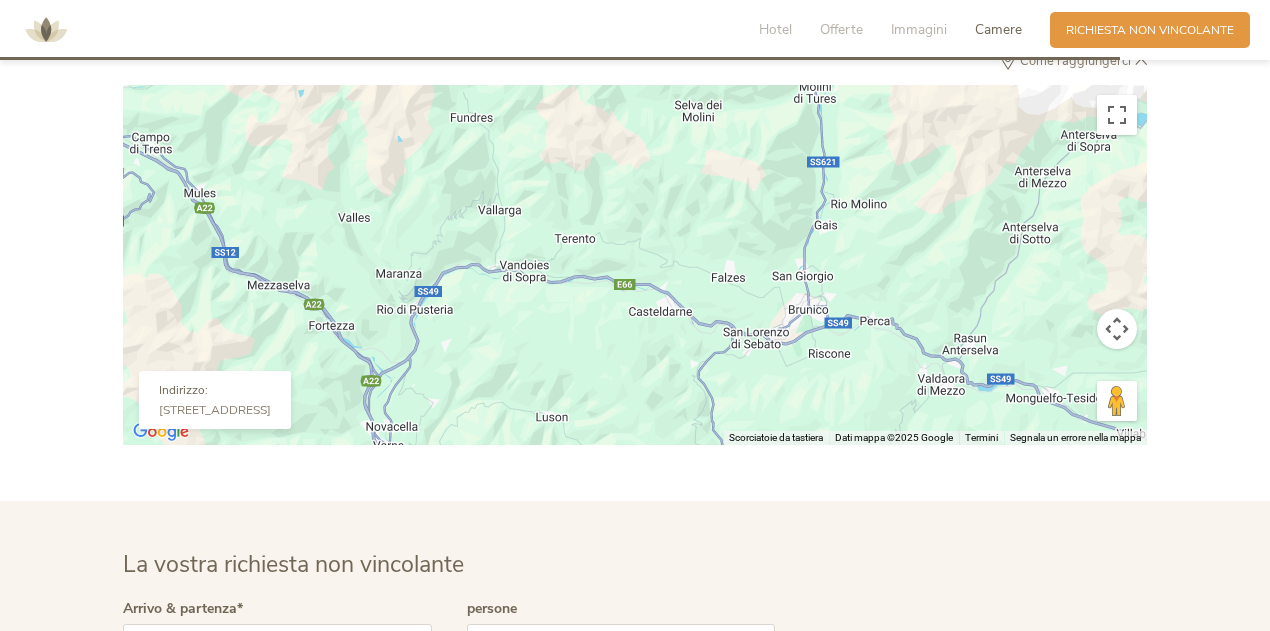 drag, startPoint x: 488, startPoint y: 253, endPoint x: 616, endPoint y: 231, distance: 129.87686 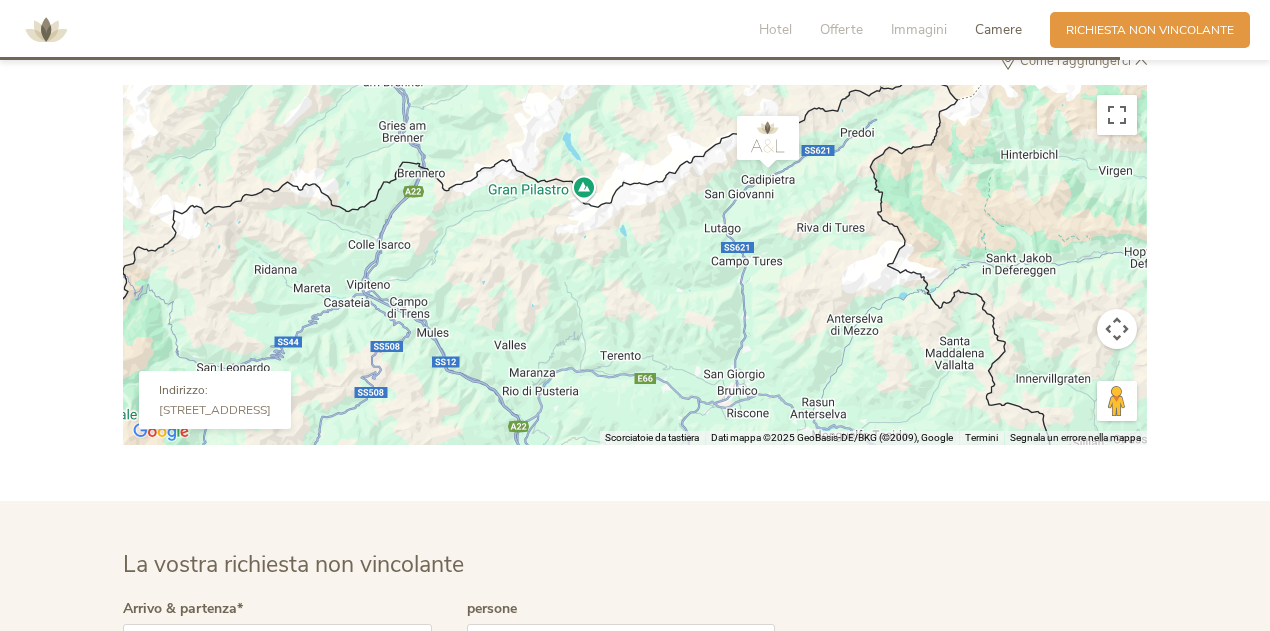 drag, startPoint x: 793, startPoint y: 225, endPoint x: 817, endPoint y: 335, distance: 112.587746 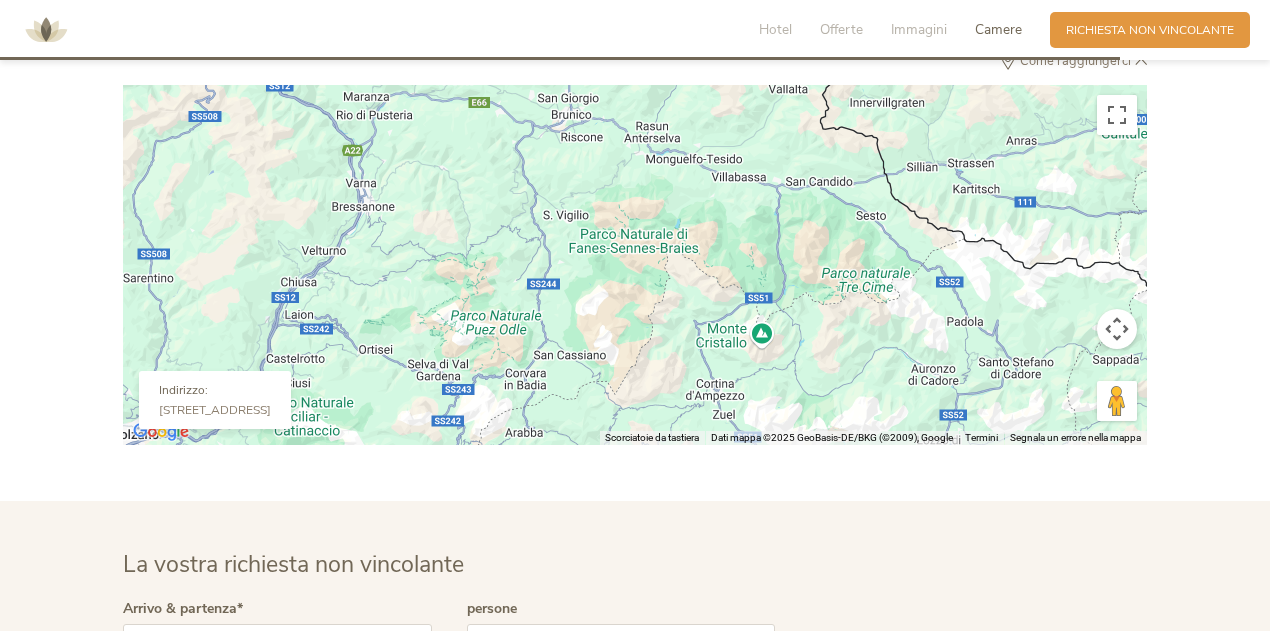 drag, startPoint x: 817, startPoint y: 338, endPoint x: 538, endPoint y: 29, distance: 416.31958 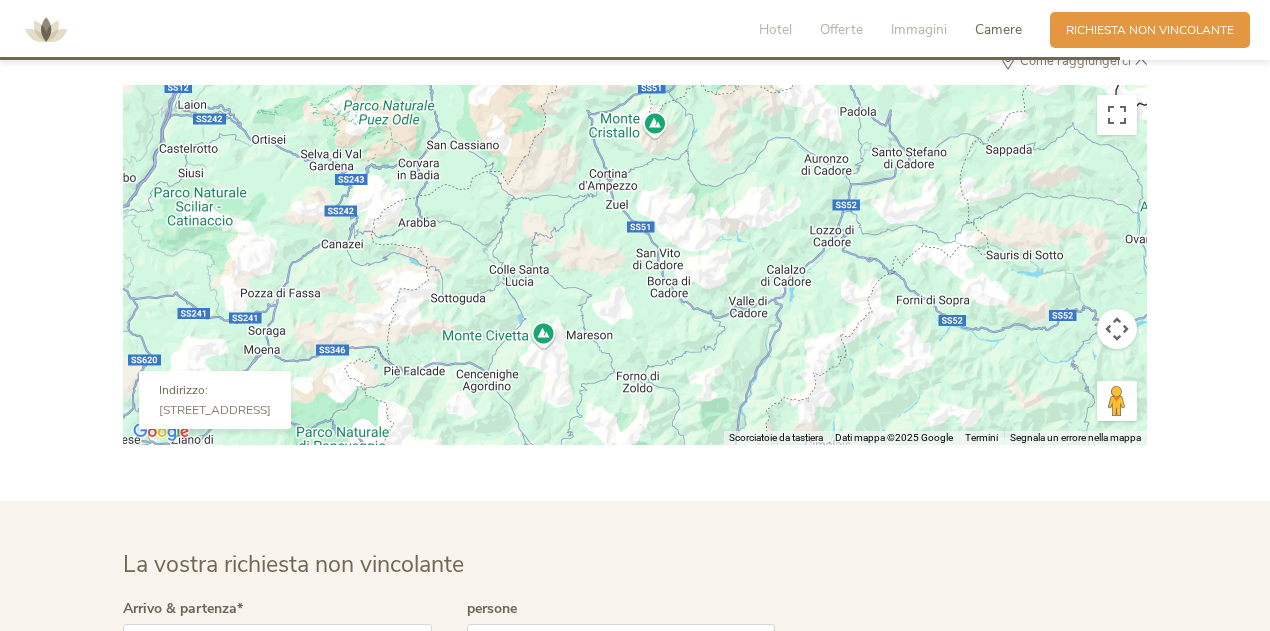 drag, startPoint x: 890, startPoint y: 263, endPoint x: 890, endPoint y: 57, distance: 206 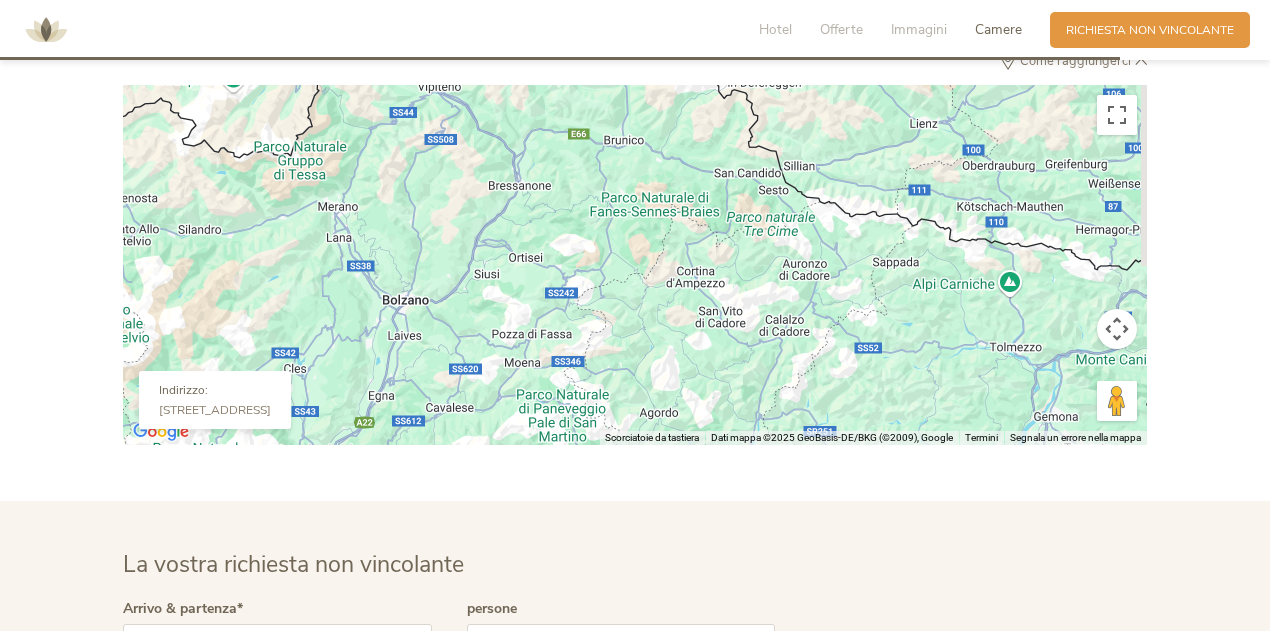 drag, startPoint x: 844, startPoint y: 255, endPoint x: 826, endPoint y: 371, distance: 117.388245 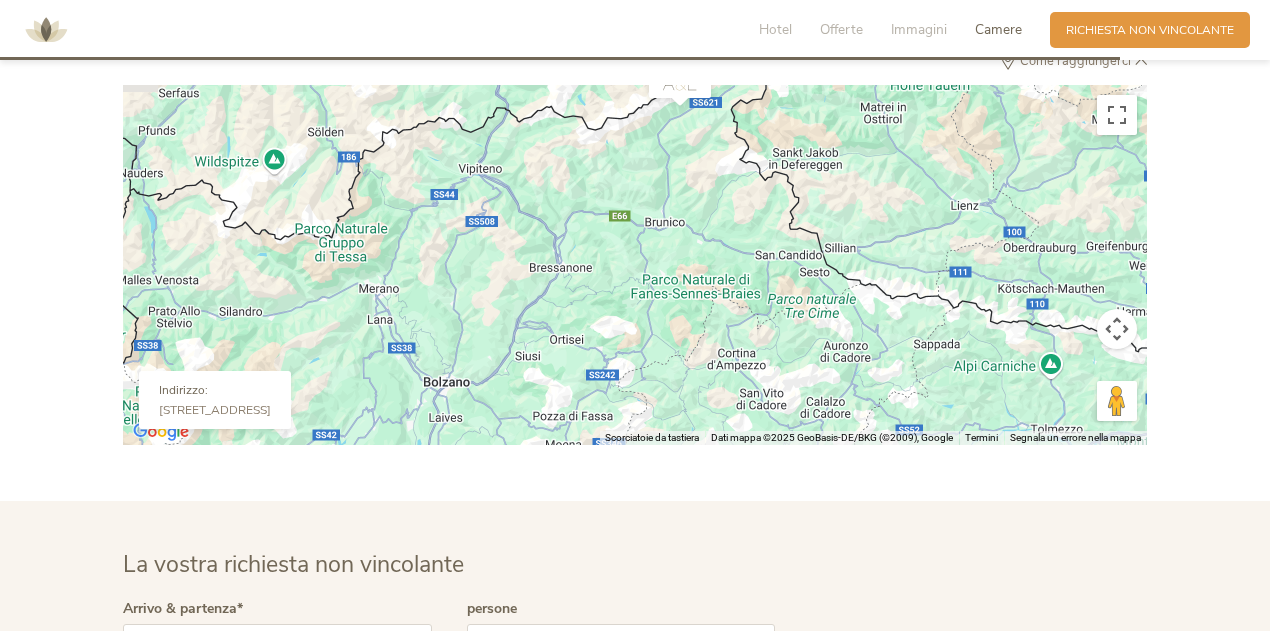 drag, startPoint x: 782, startPoint y: 176, endPoint x: 826, endPoint y: 258, distance: 93.05912 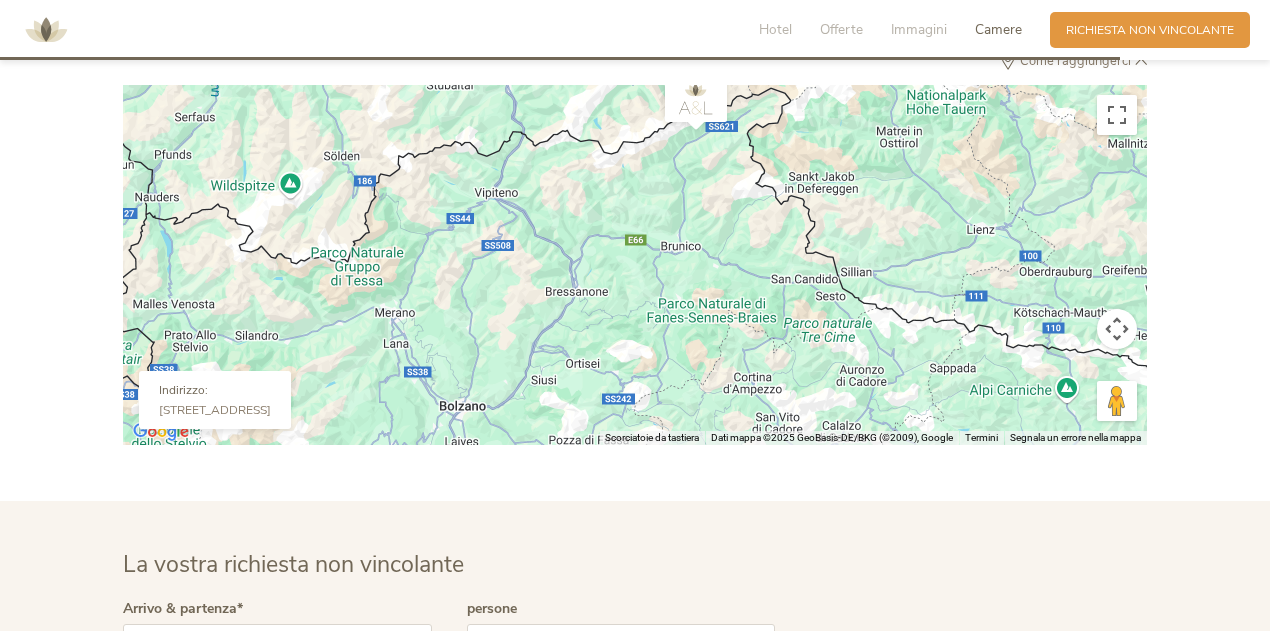 drag, startPoint x: 688, startPoint y: 320, endPoint x: 704, endPoint y: 356, distance: 39.39543 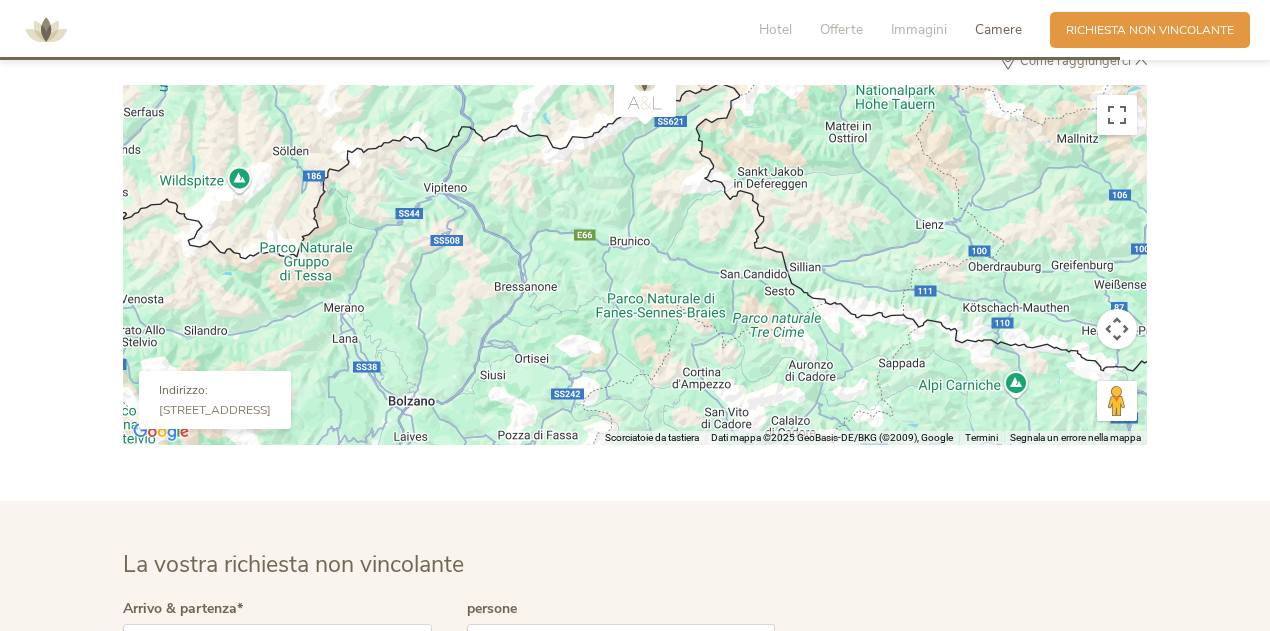 drag, startPoint x: 711, startPoint y: 294, endPoint x: 662, endPoint y: 287, distance: 49.497475 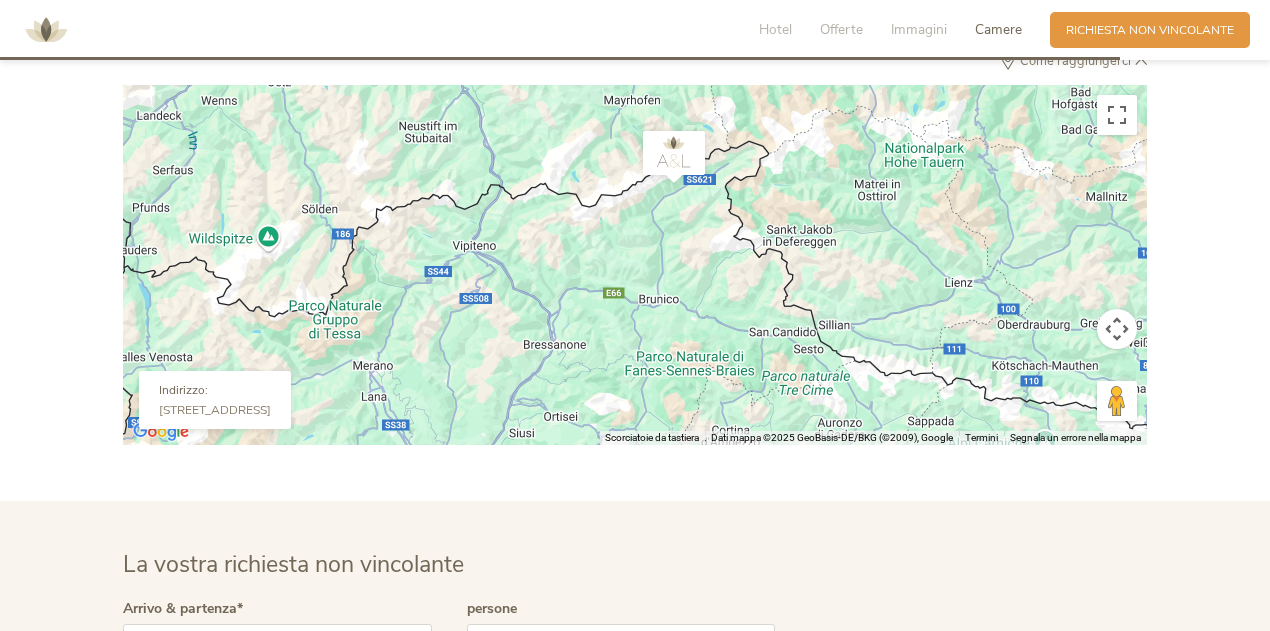 drag, startPoint x: 660, startPoint y: 186, endPoint x: 692, endPoint y: 248, distance: 69.77106 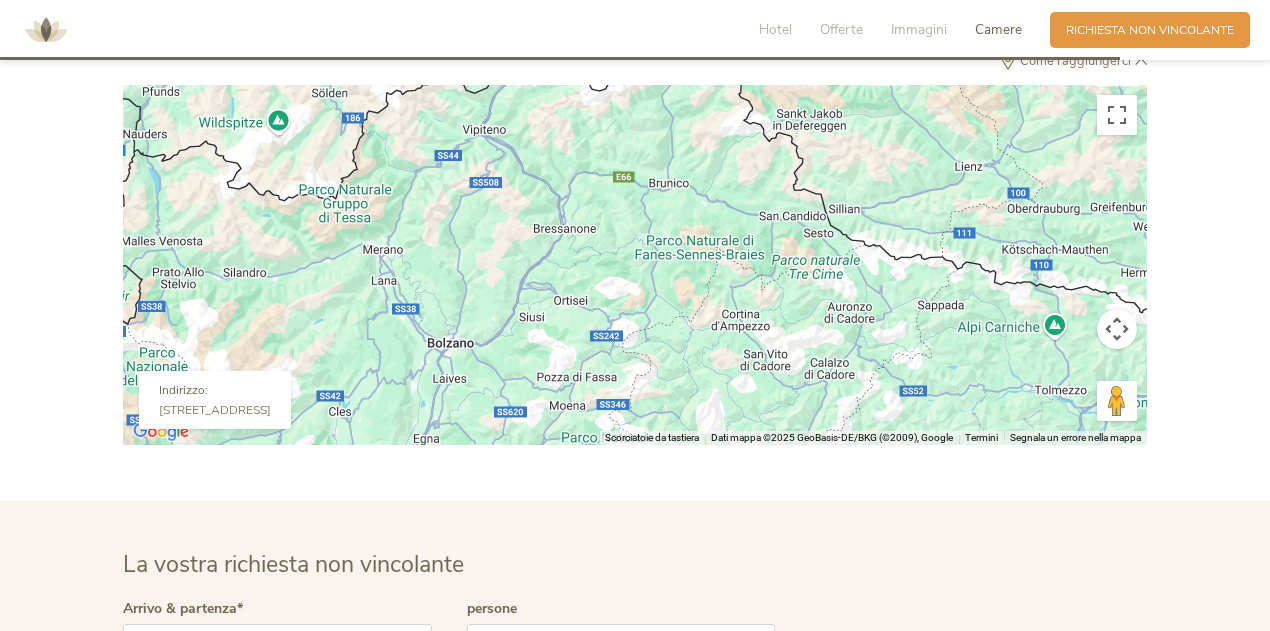 drag, startPoint x: 730, startPoint y: 344, endPoint x: 740, endPoint y: 209, distance: 135.36986 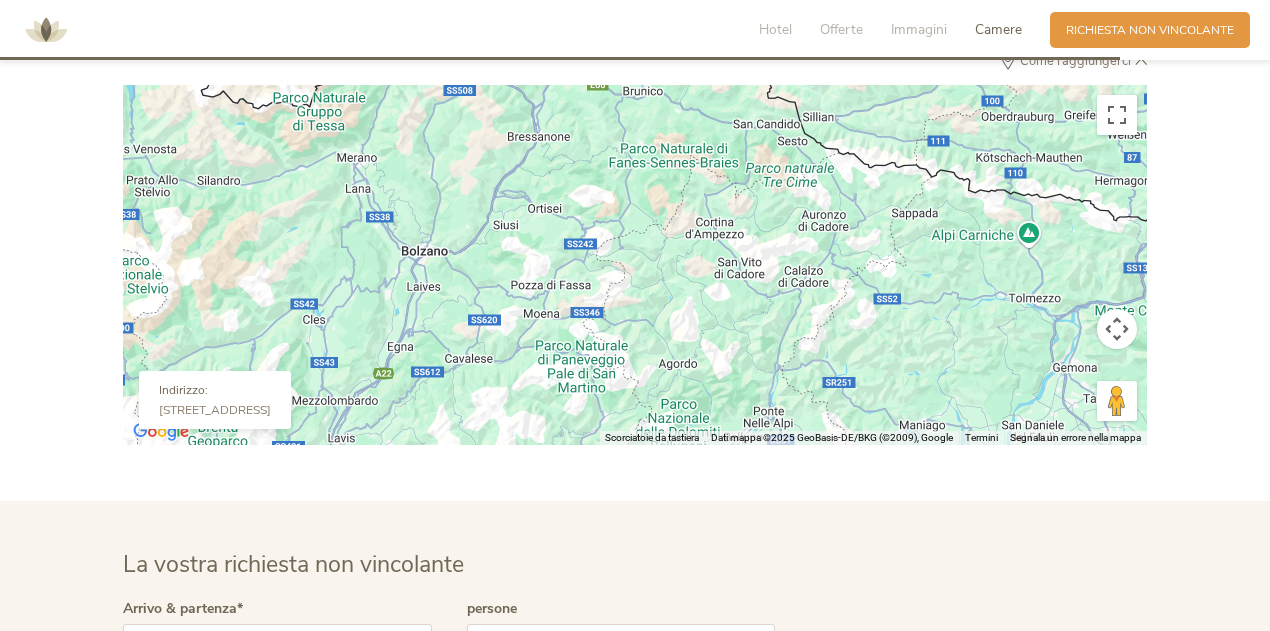 drag, startPoint x: 711, startPoint y: 337, endPoint x: 679, endPoint y: 229, distance: 112.64102 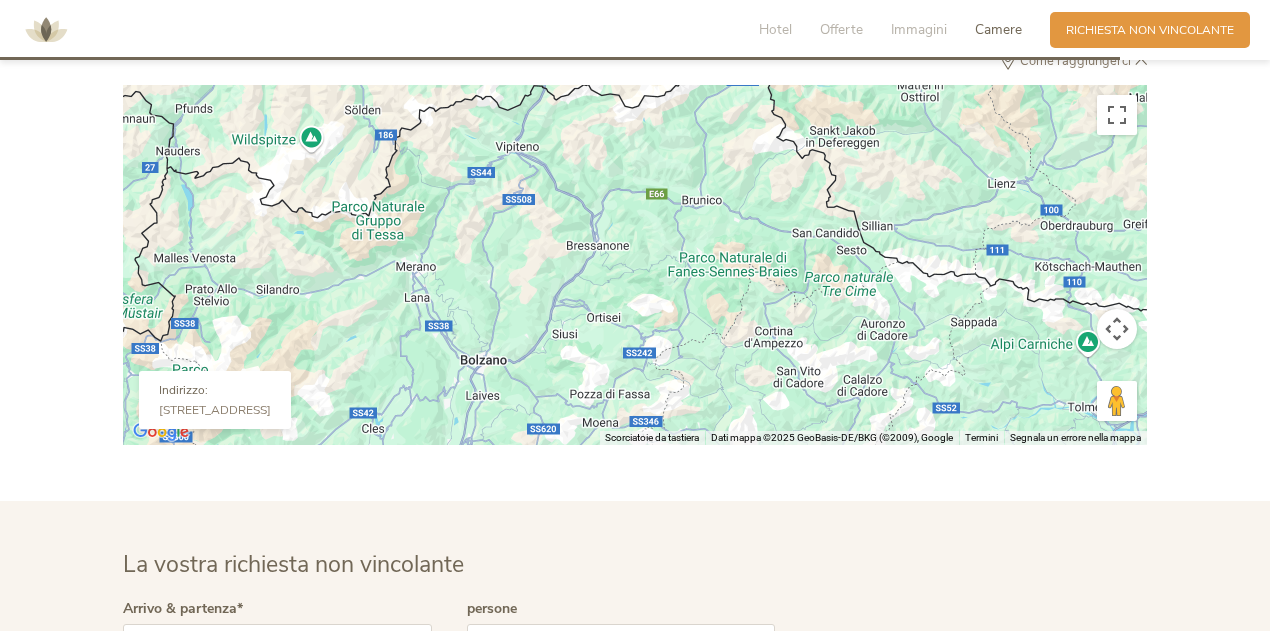 drag, startPoint x: 674, startPoint y: 275, endPoint x: 737, endPoint y: 393, distance: 133.76472 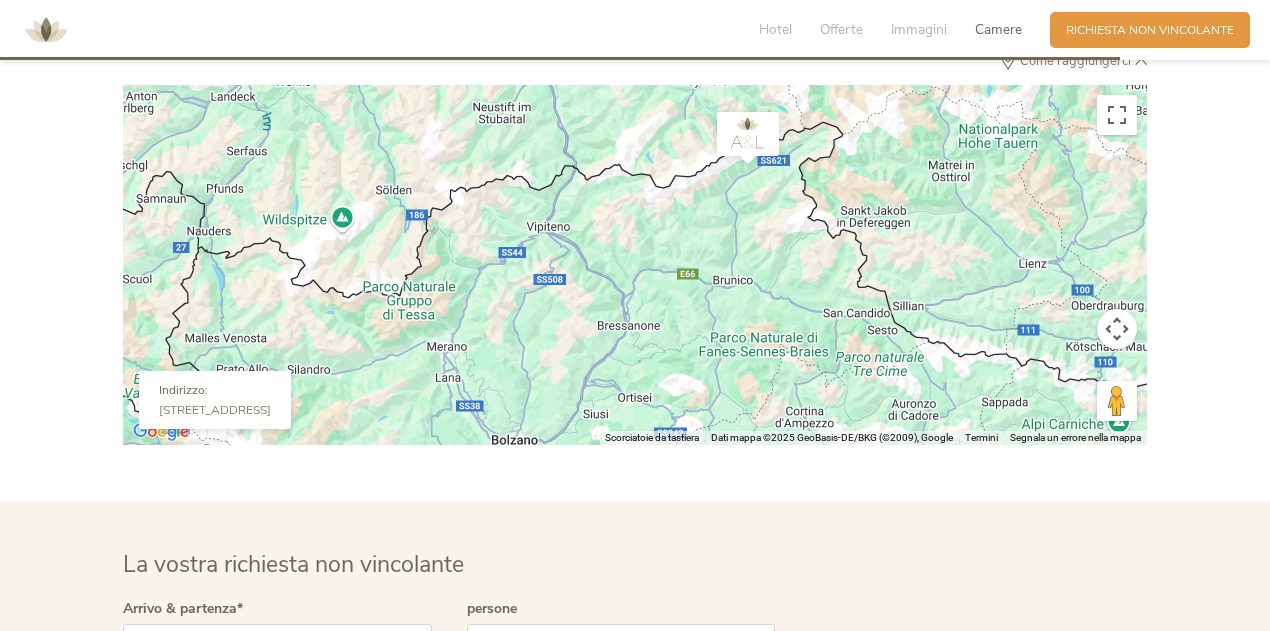 drag, startPoint x: 737, startPoint y: 209, endPoint x: 769, endPoint y: 291, distance: 88.02273 